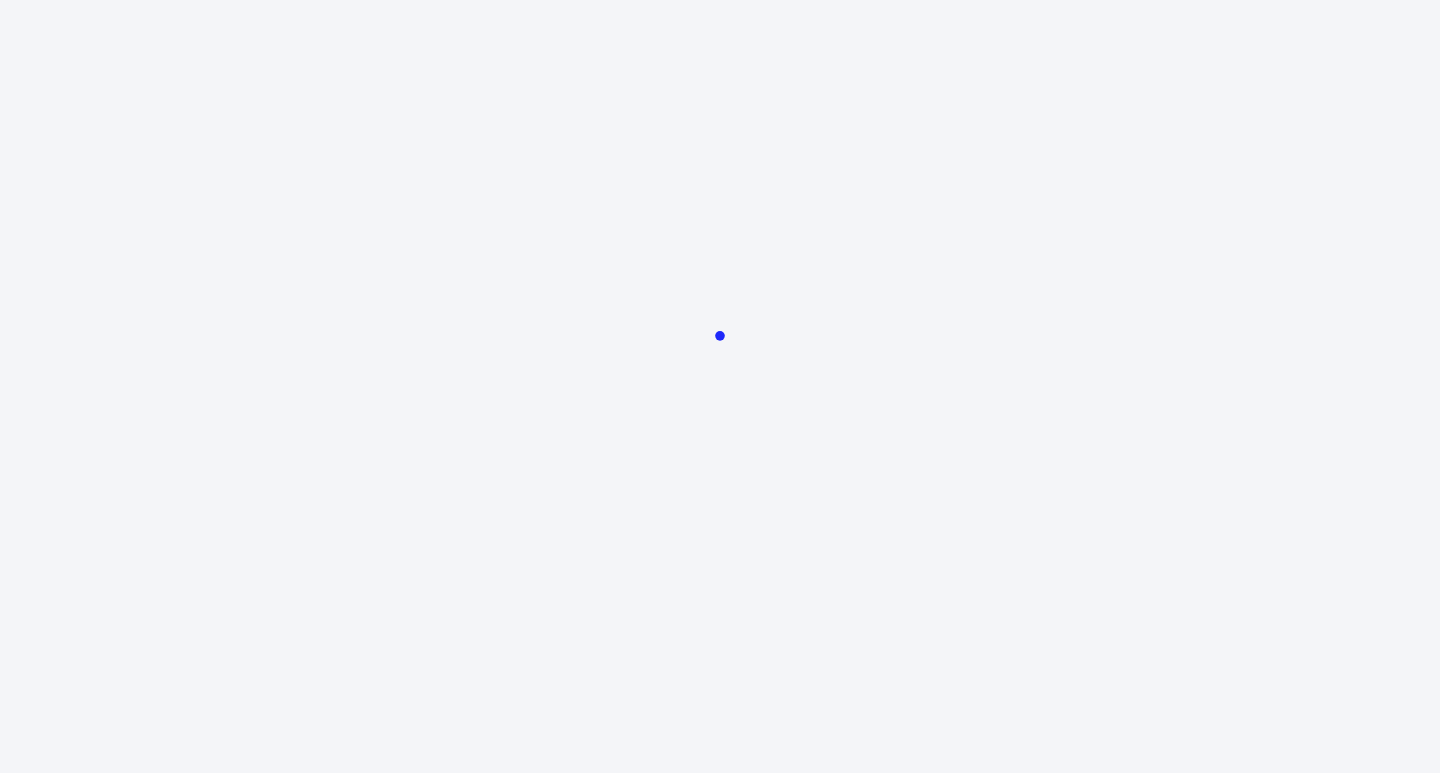 scroll, scrollTop: 0, scrollLeft: 0, axis: both 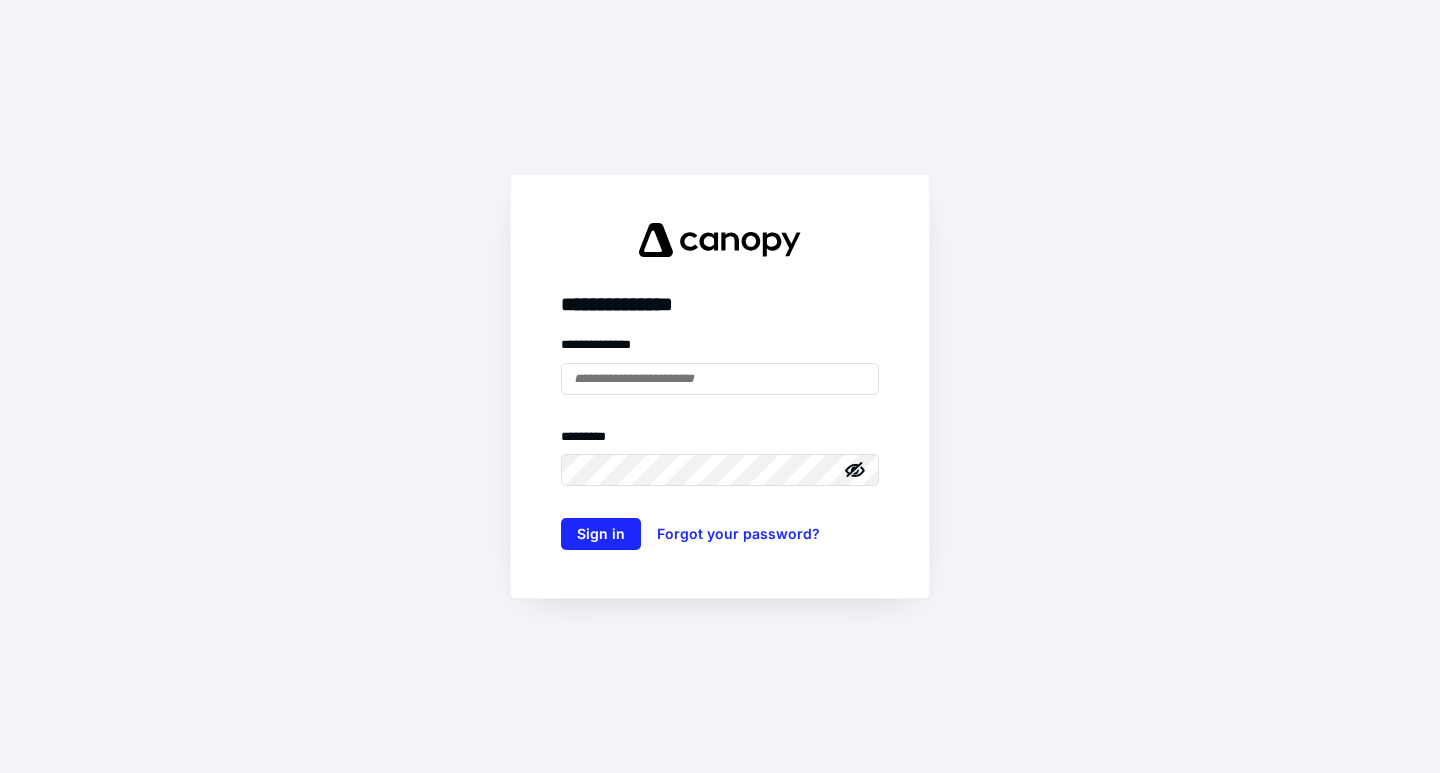 type on "**********" 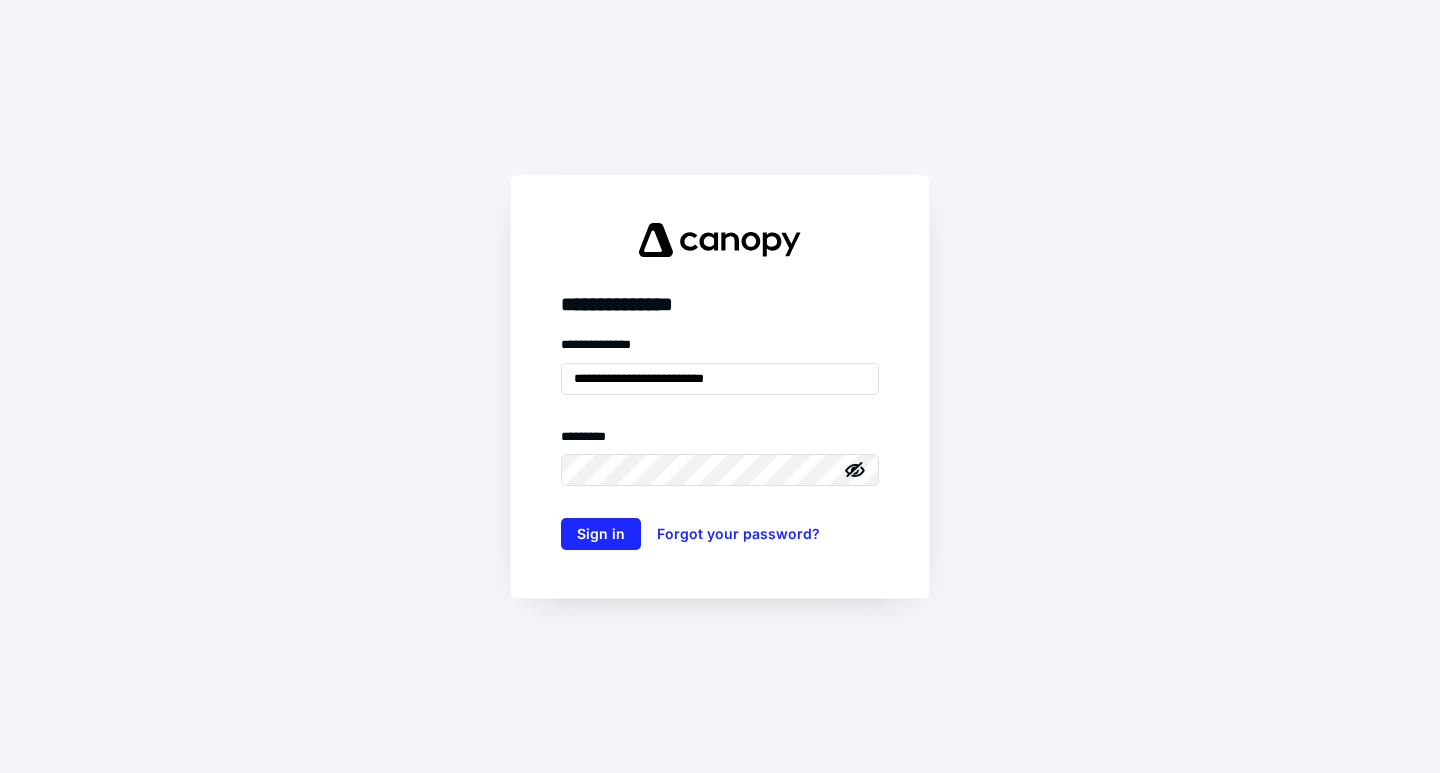 scroll, scrollTop: 0, scrollLeft: 0, axis: both 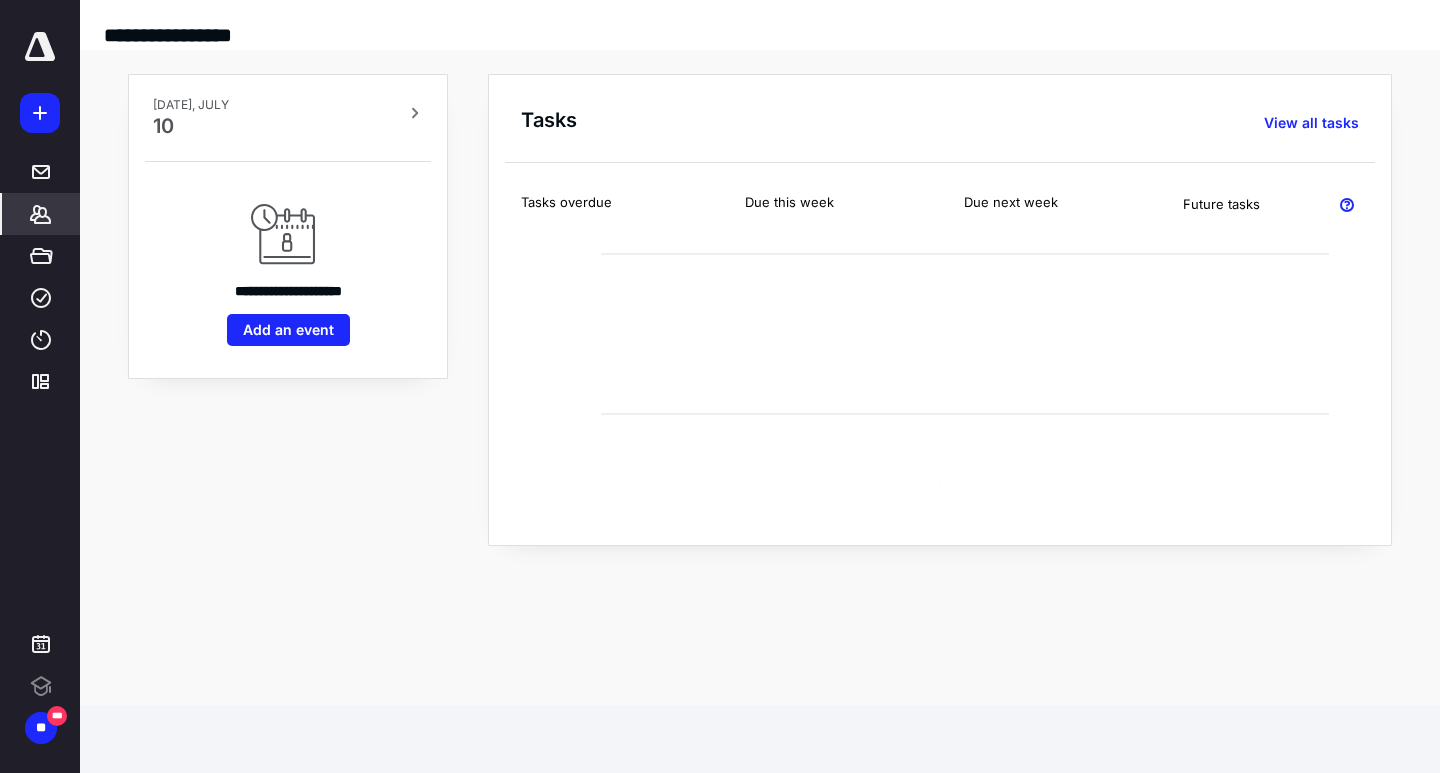 click 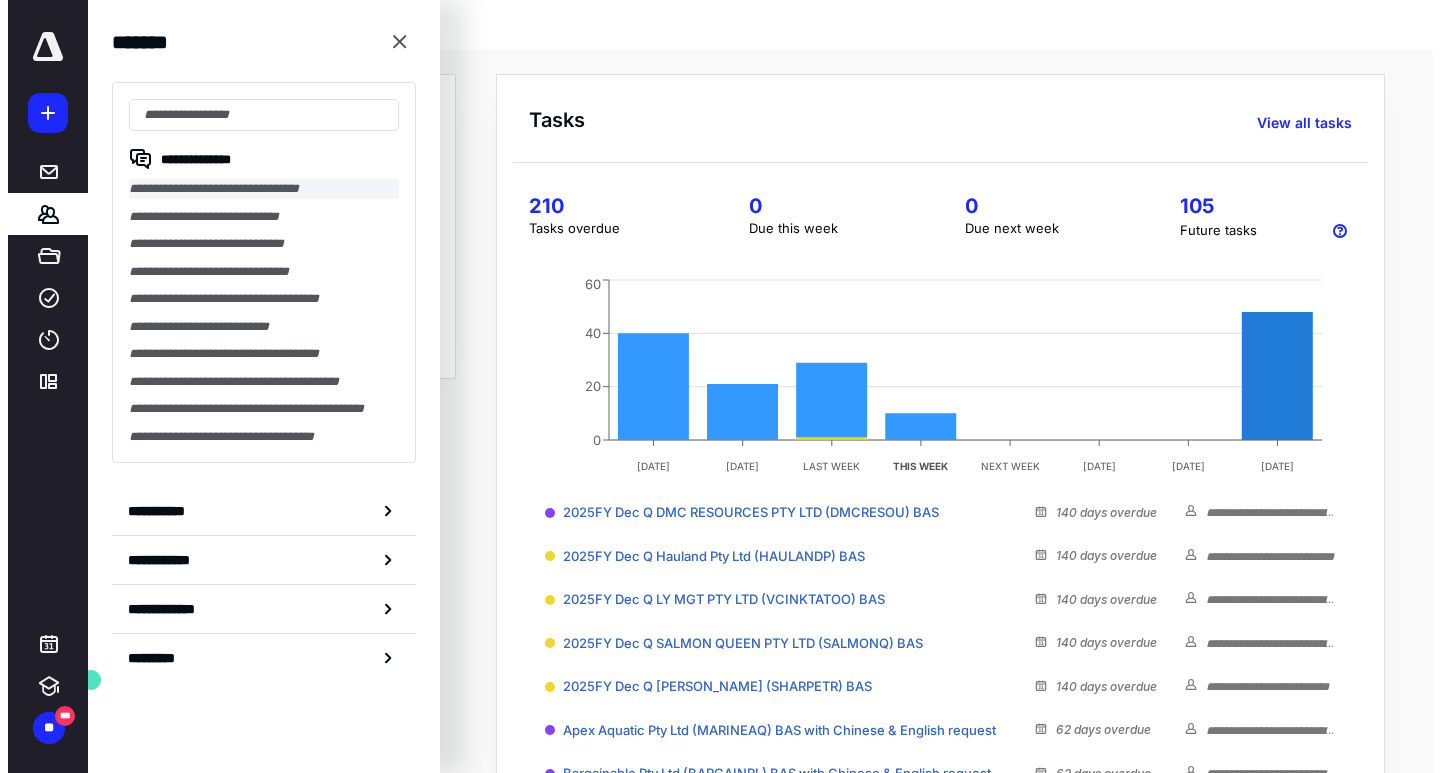 scroll, scrollTop: 0, scrollLeft: 0, axis: both 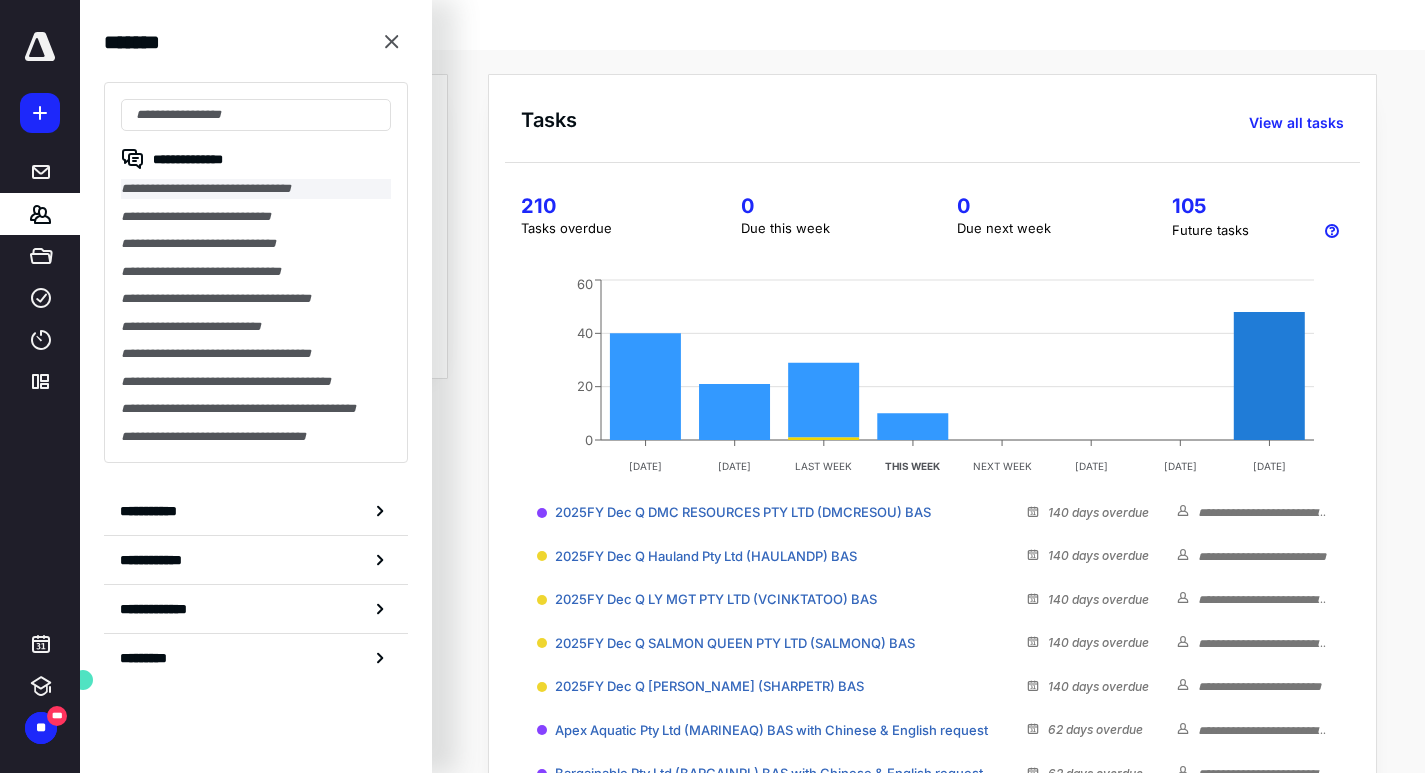 click on "**********" at bounding box center [256, 189] 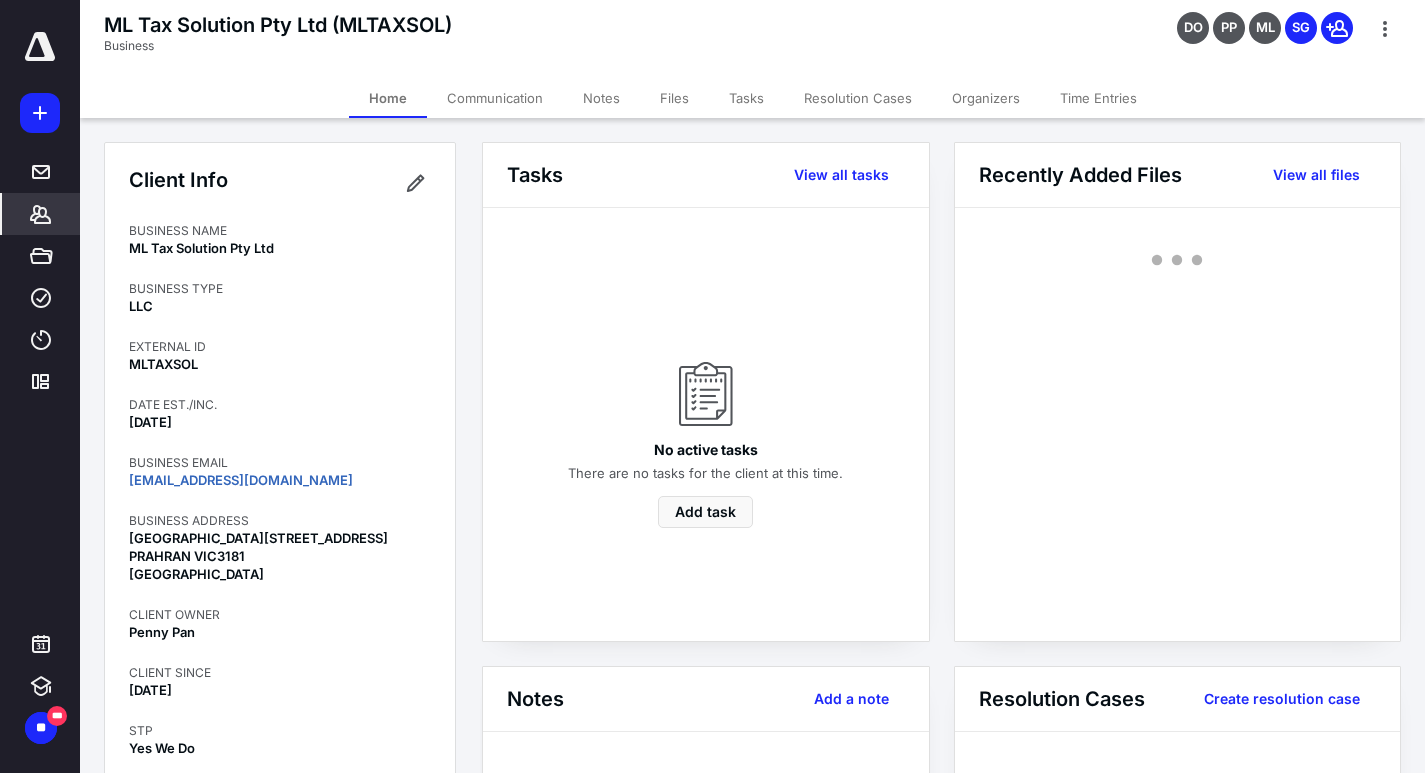 click on "Files" at bounding box center (674, 98) 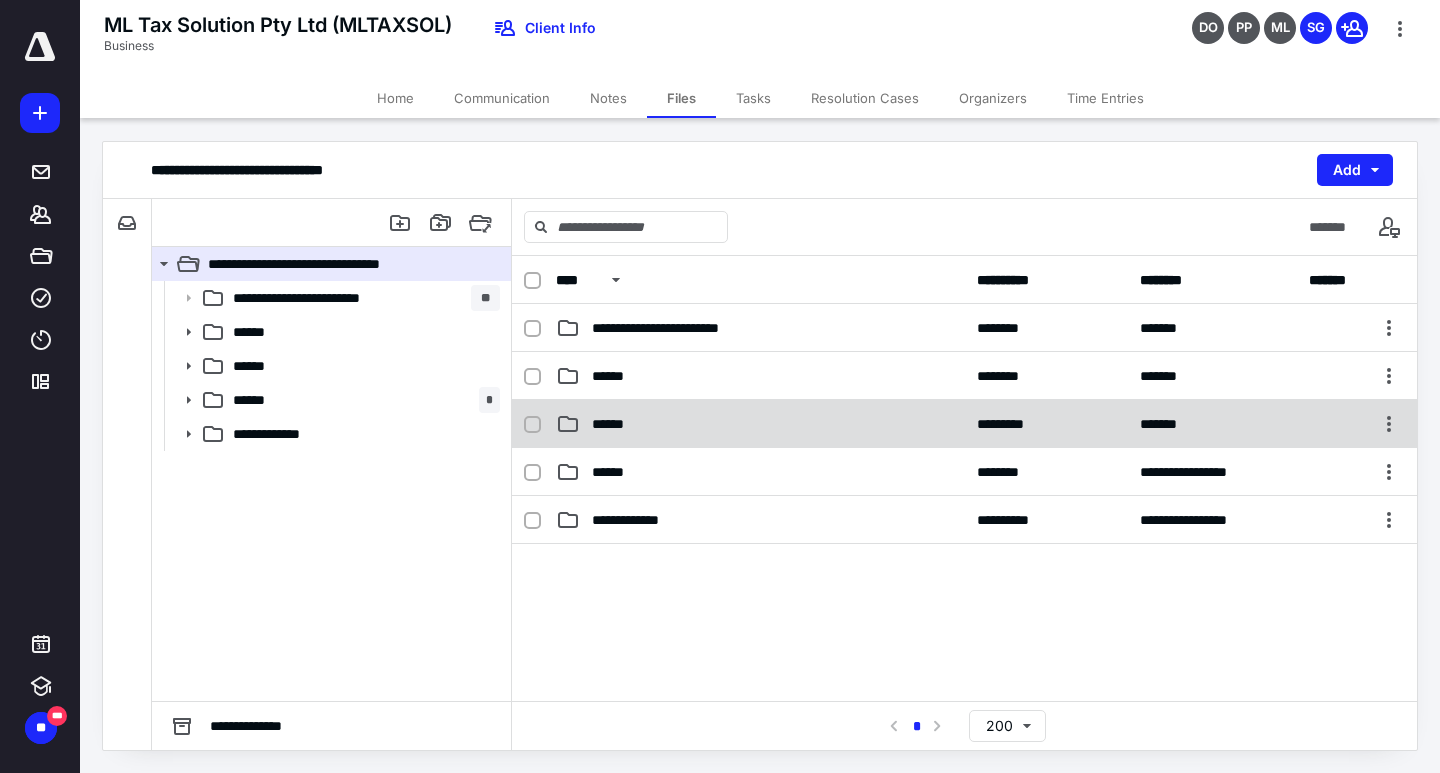click on "******" at bounding box center [760, 424] 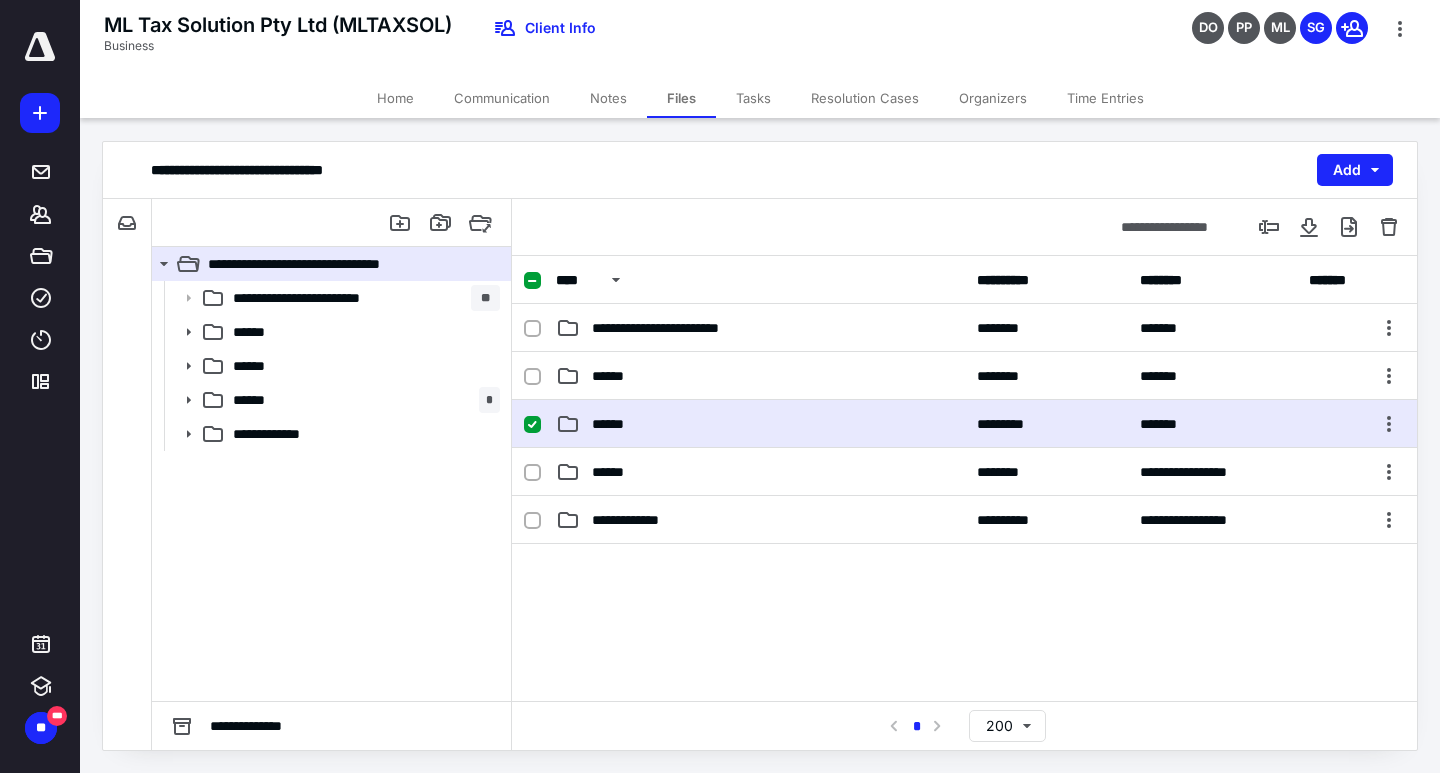 click on "******" at bounding box center (760, 424) 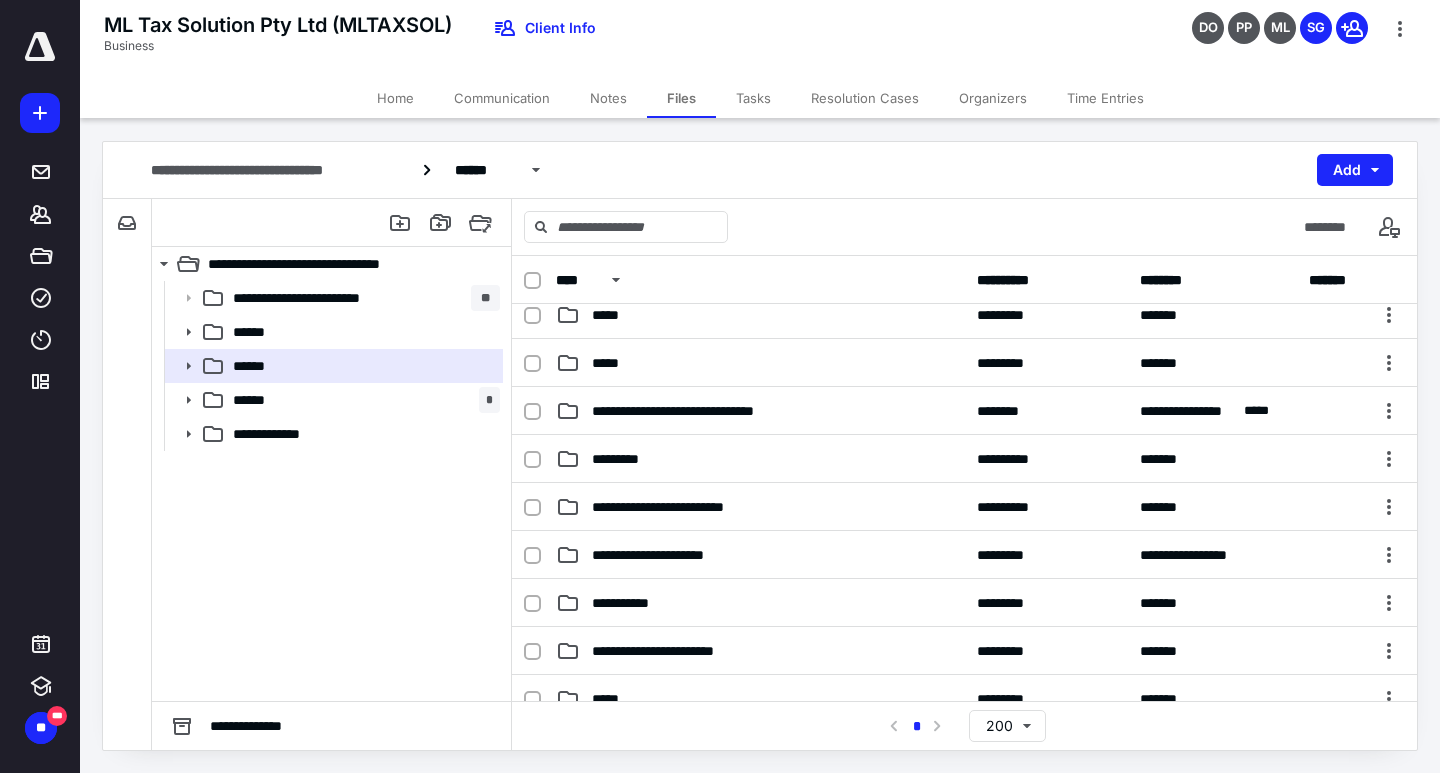 scroll, scrollTop: 300, scrollLeft: 0, axis: vertical 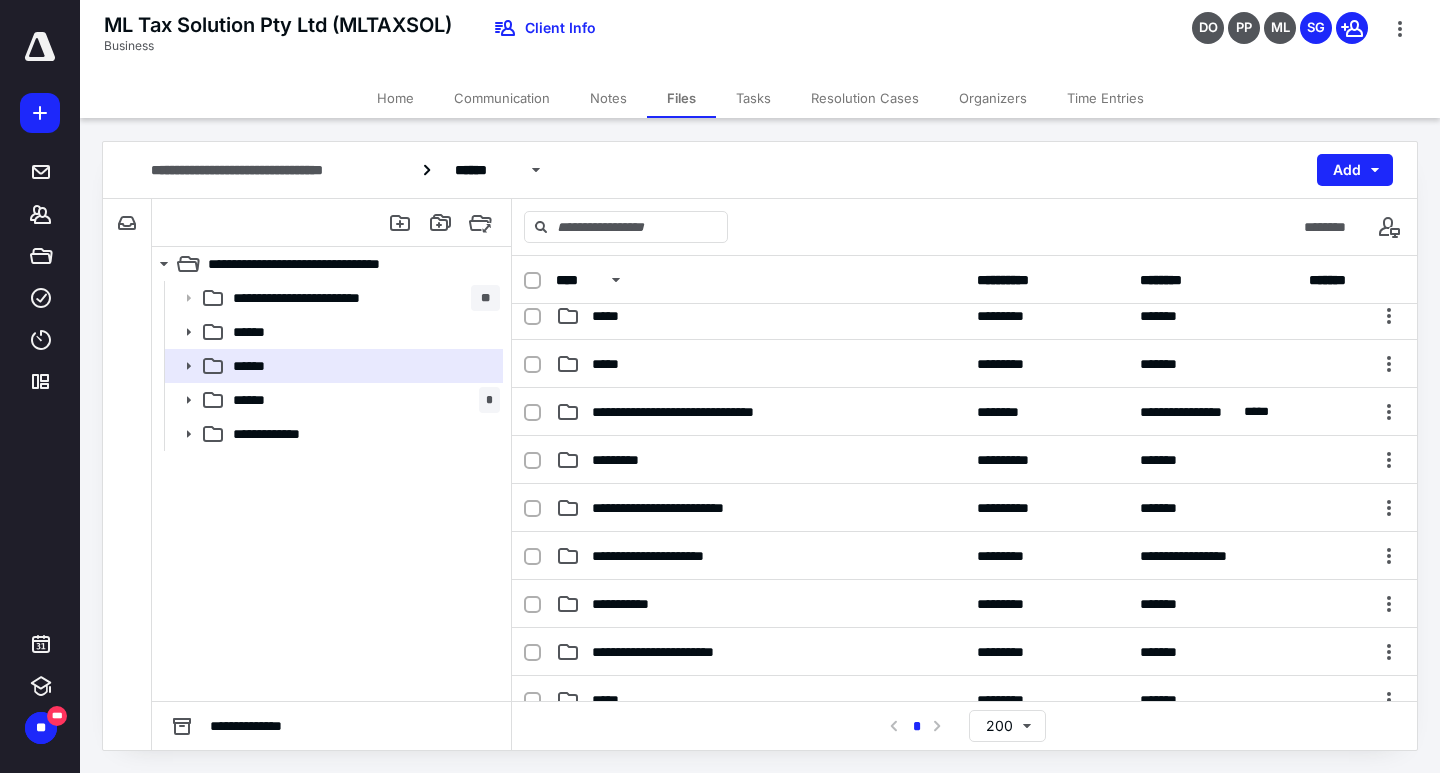 click on "**********" at bounding box center (964, 412) 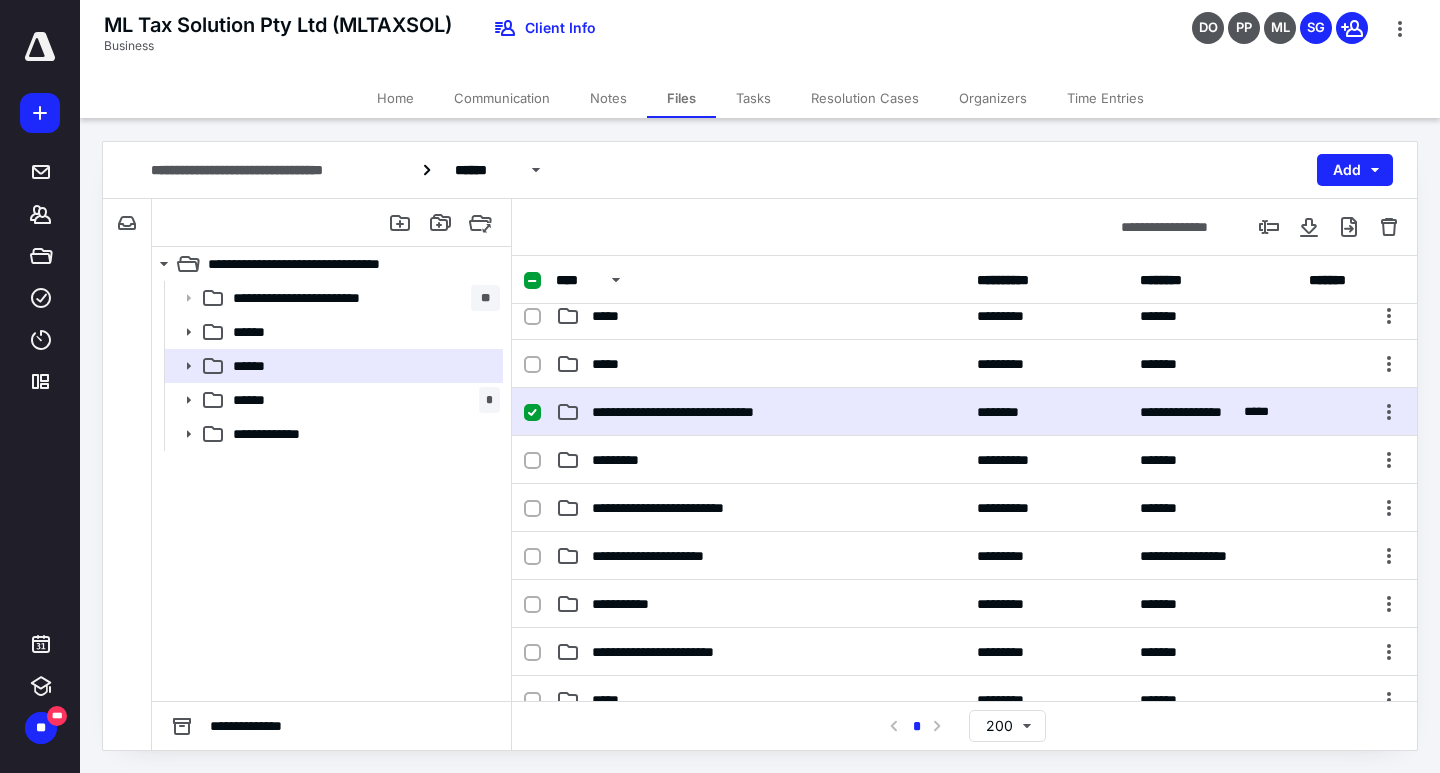 click on "**********" at bounding box center (964, 412) 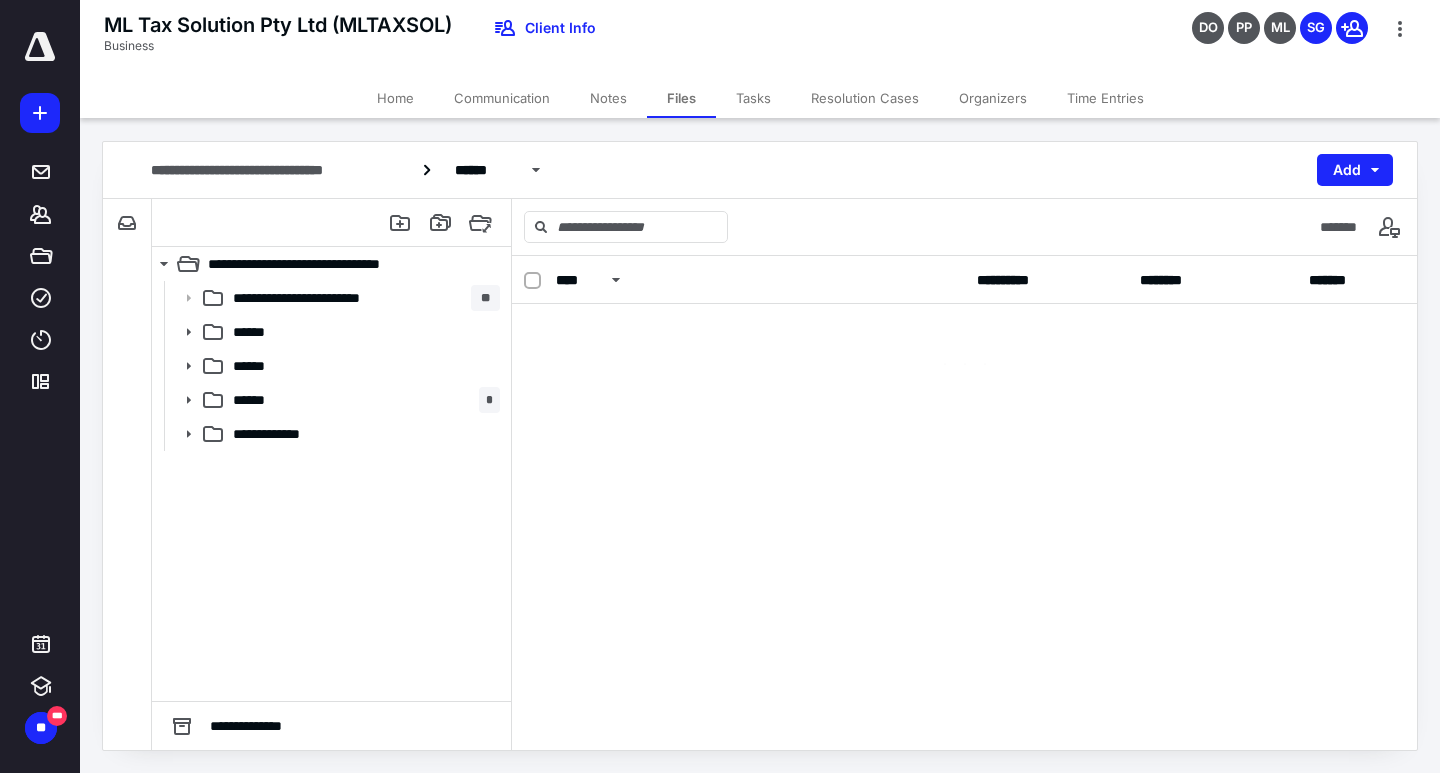 scroll, scrollTop: 0, scrollLeft: 0, axis: both 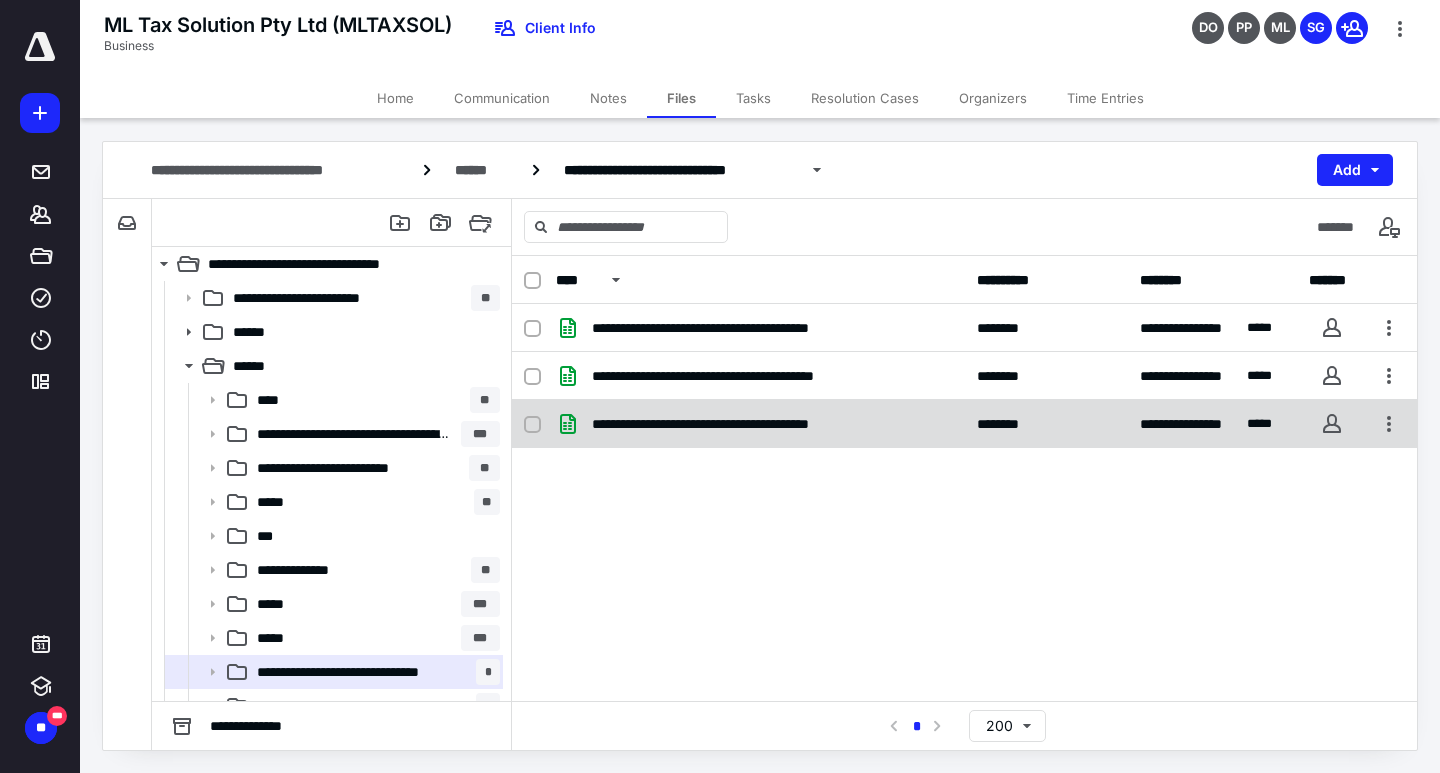 click on "**********" at bounding box center [760, 424] 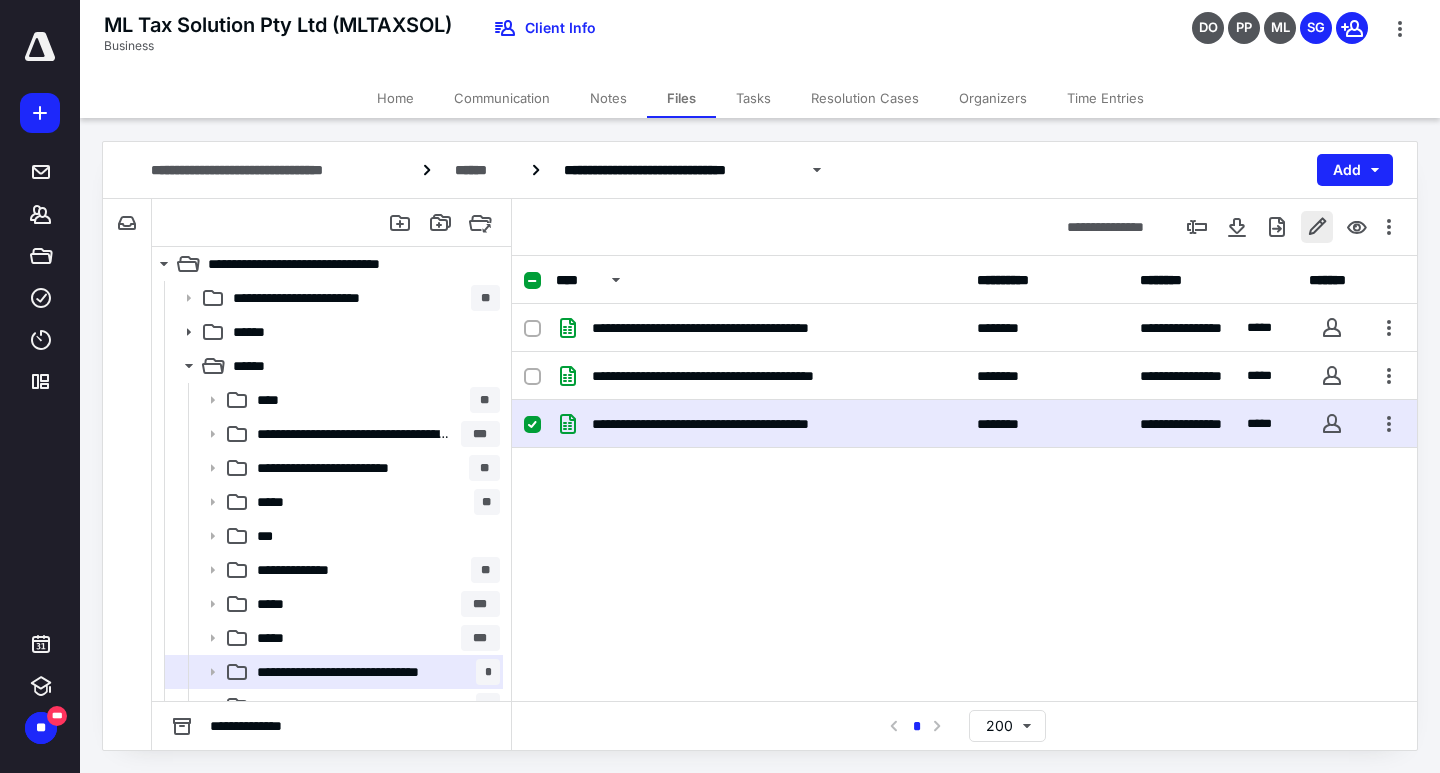 click at bounding box center (1317, 227) 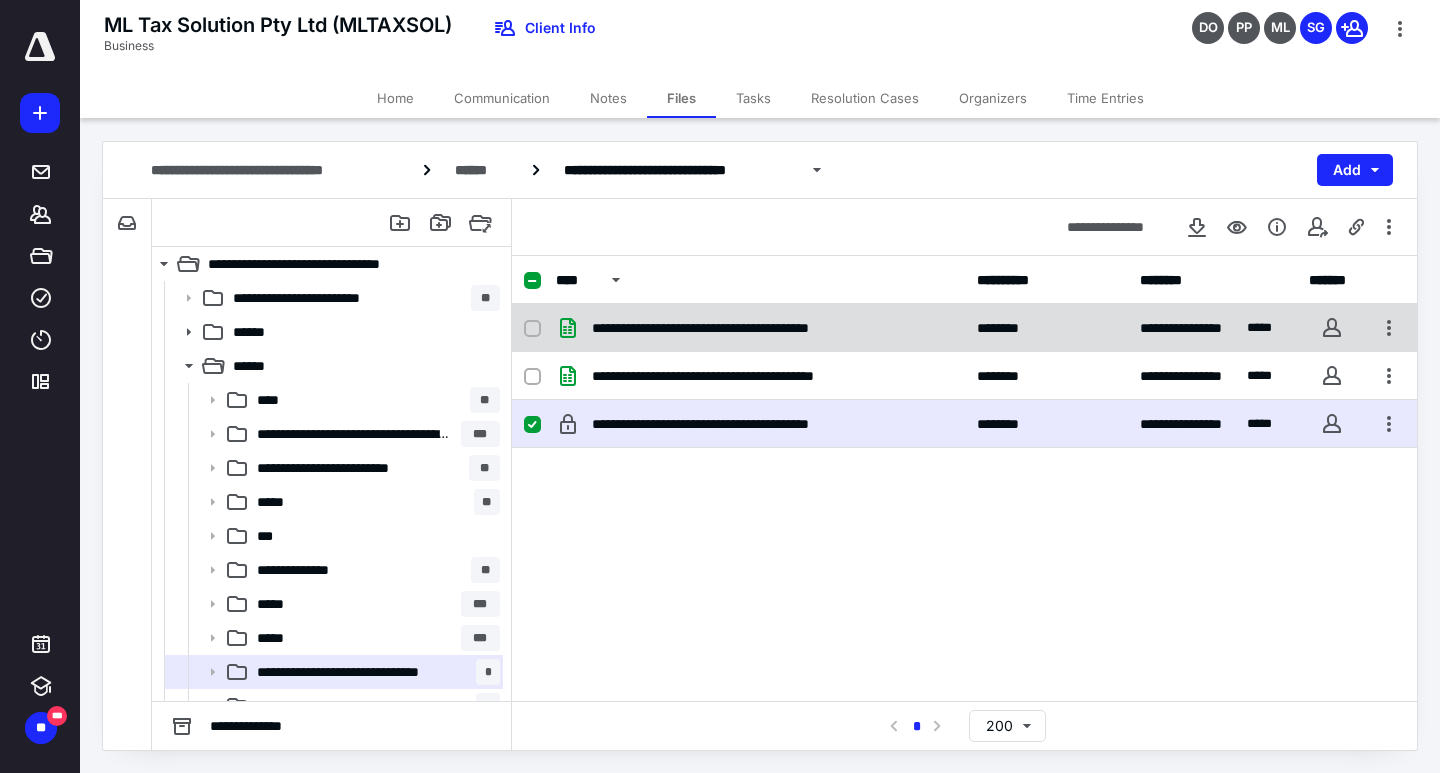 click on "**********" at bounding box center [964, 328] 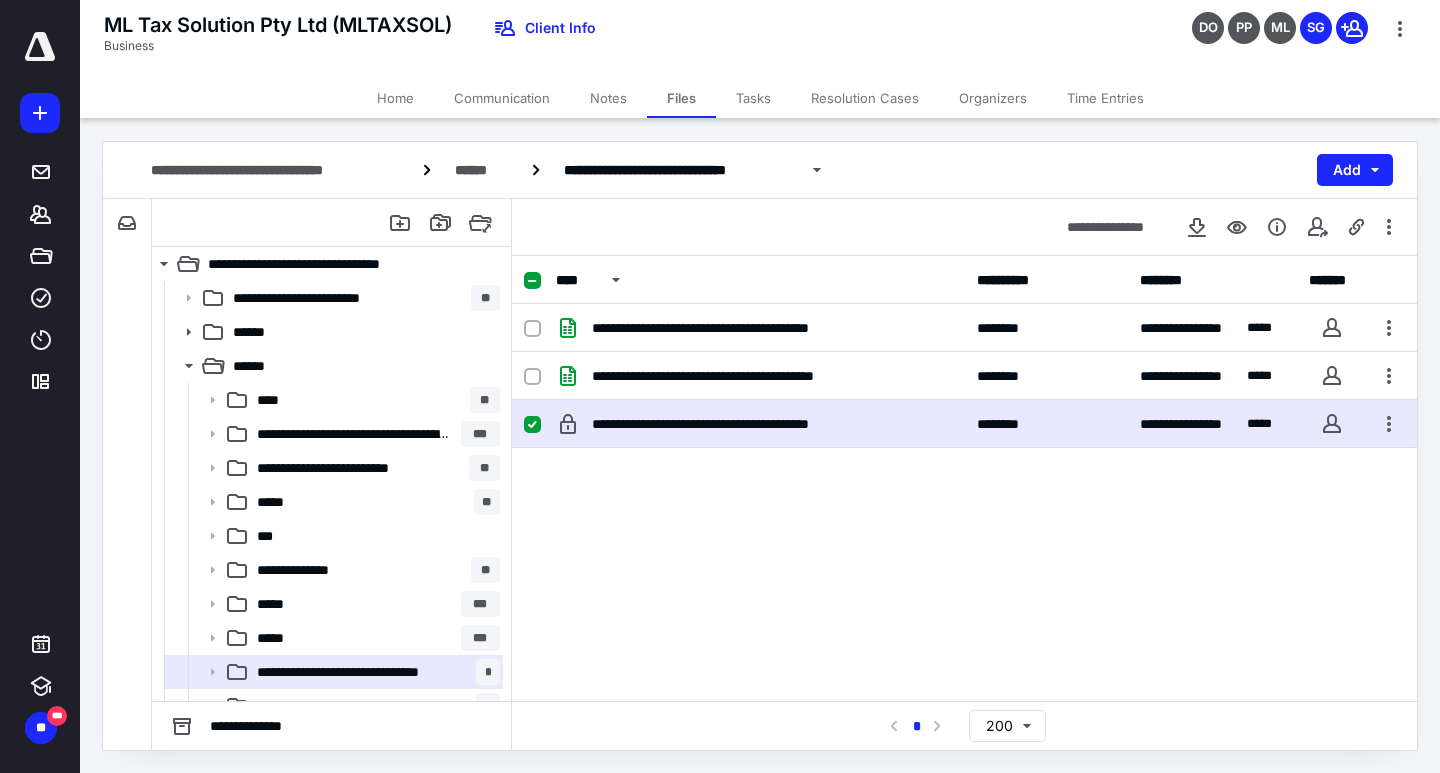 checkbox on "true" 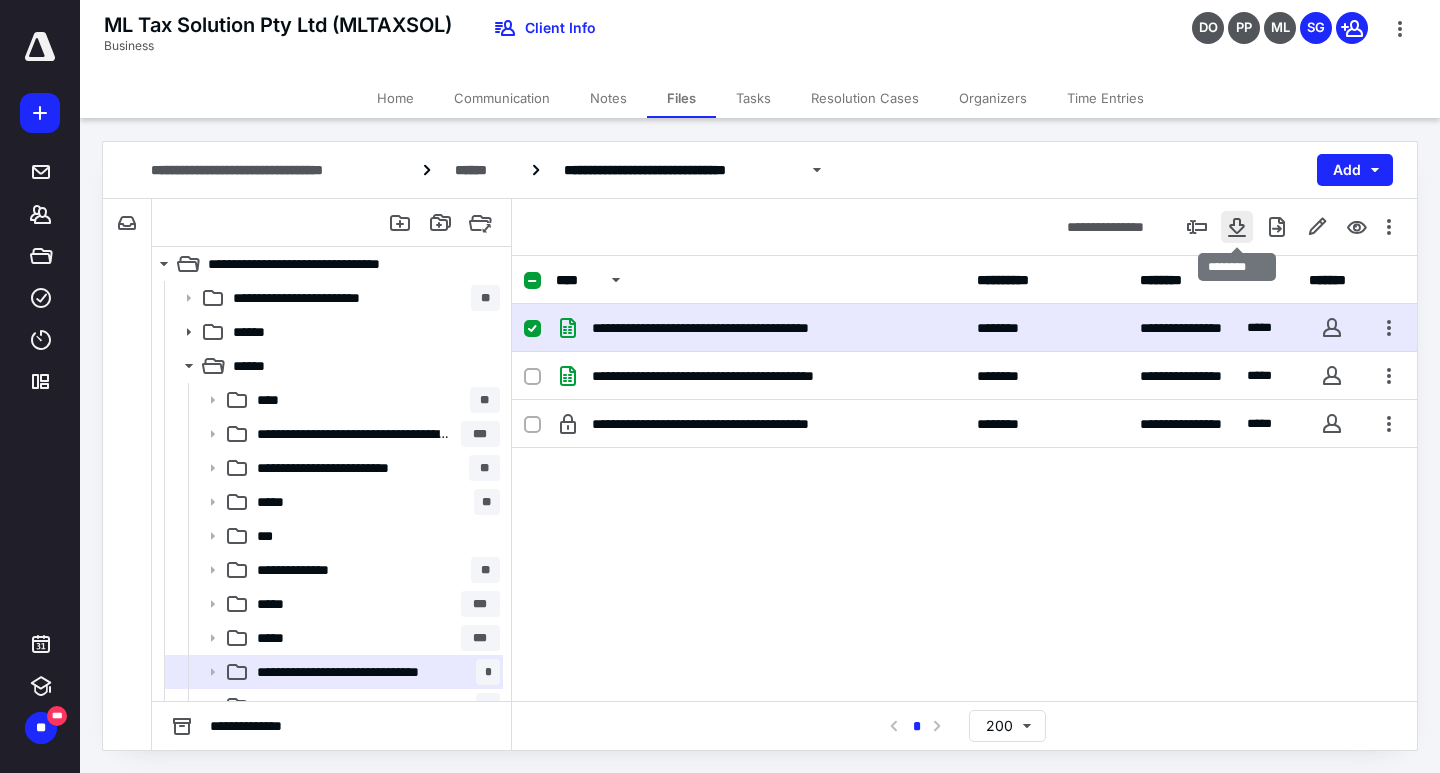click at bounding box center (1237, 227) 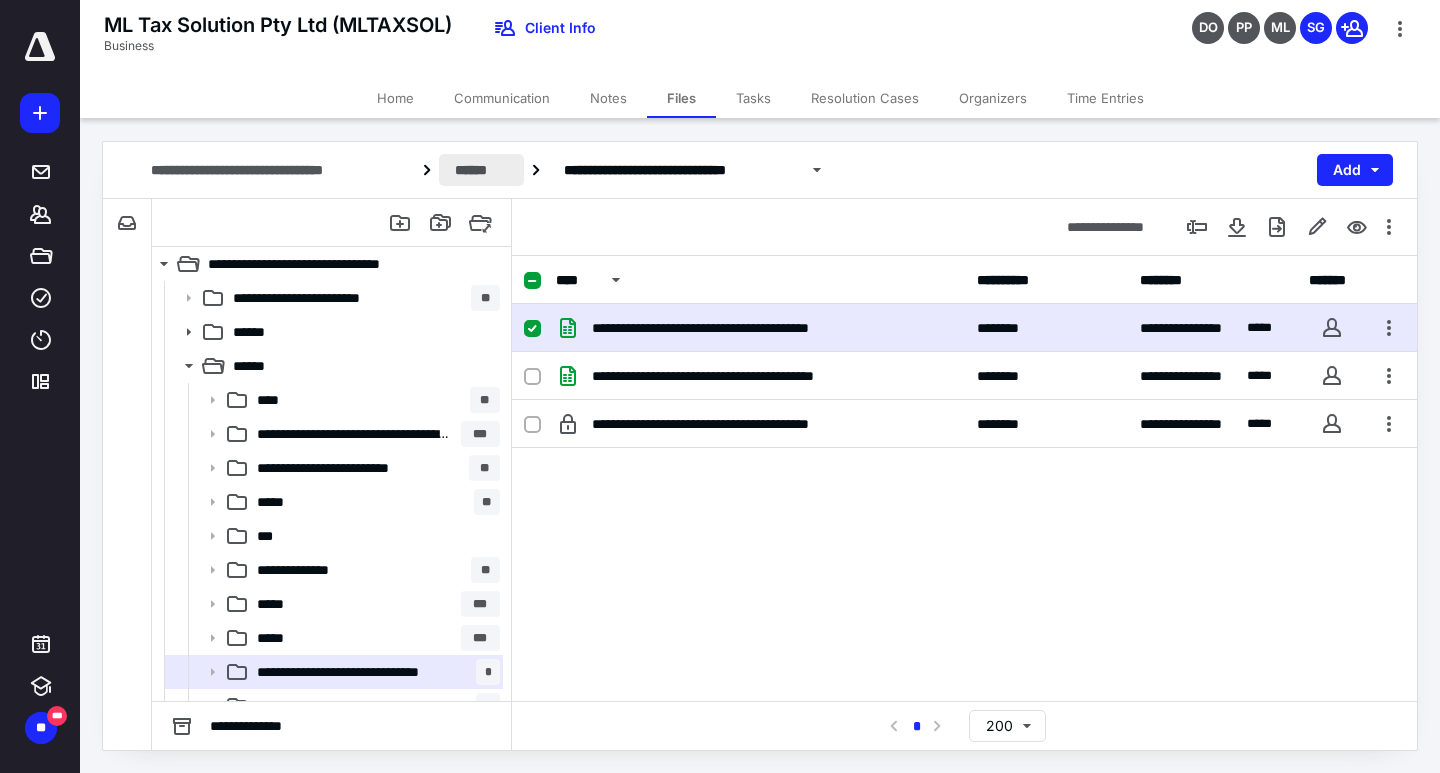 click on "******" at bounding box center (481, 170) 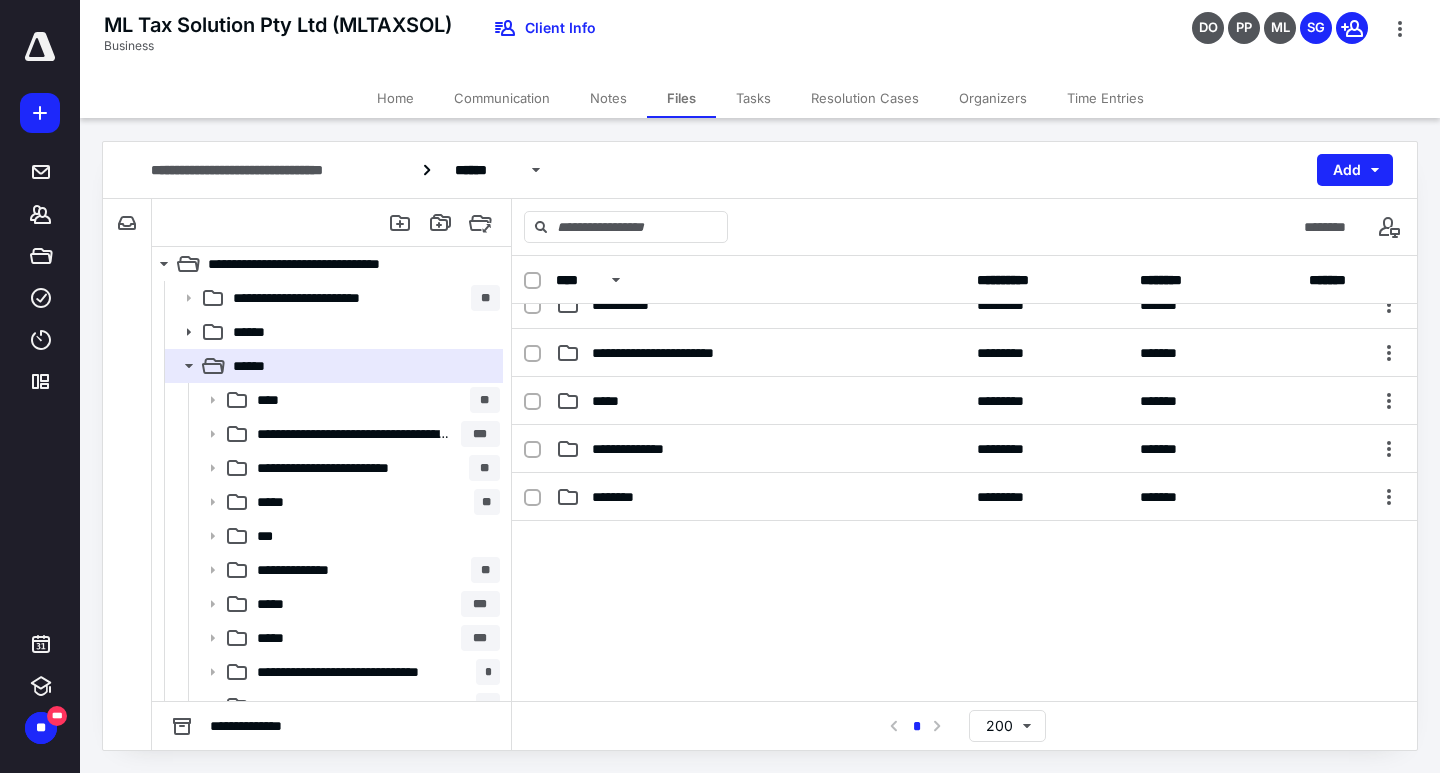 scroll, scrollTop: 600, scrollLeft: 0, axis: vertical 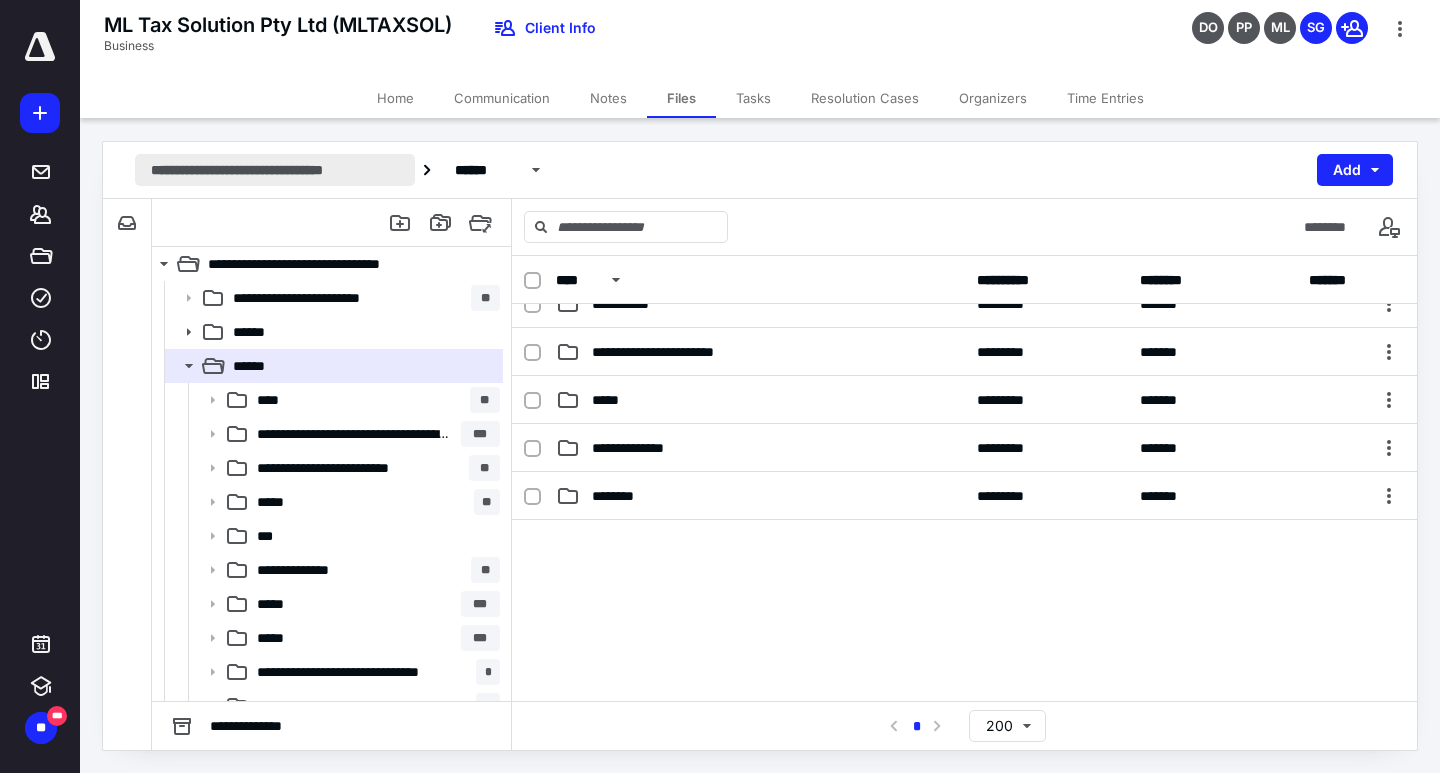 click on "**********" at bounding box center [275, 170] 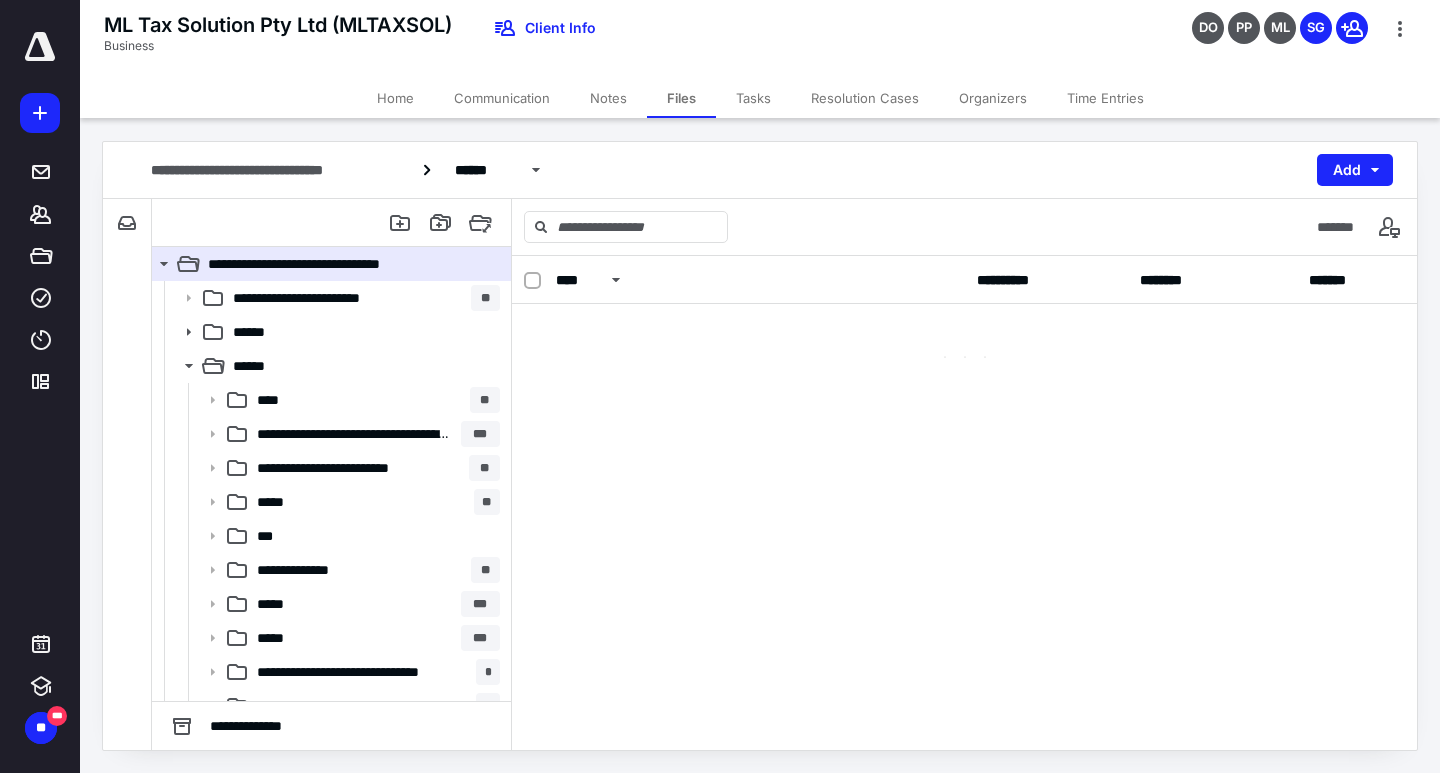 scroll, scrollTop: 0, scrollLeft: 0, axis: both 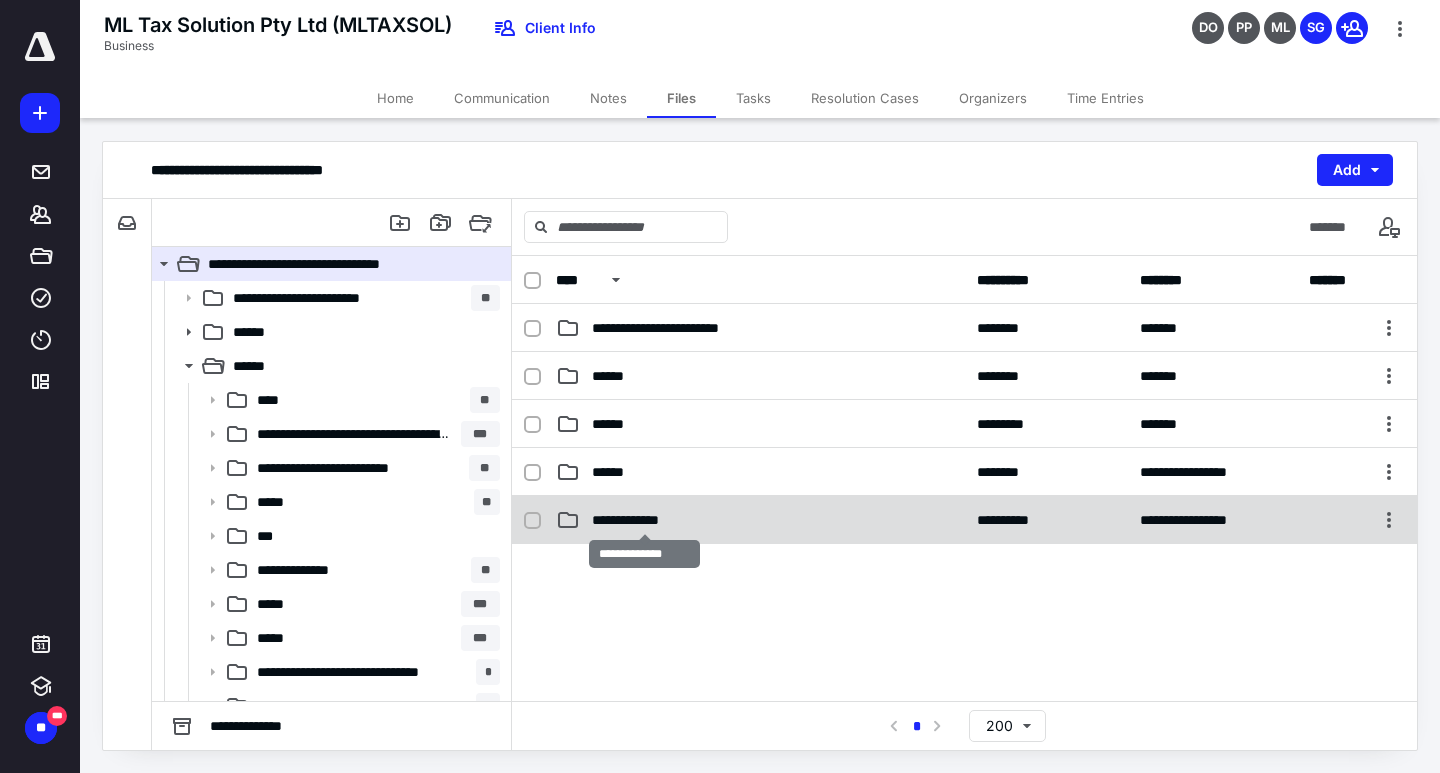 click on "**********" at bounding box center [644, 520] 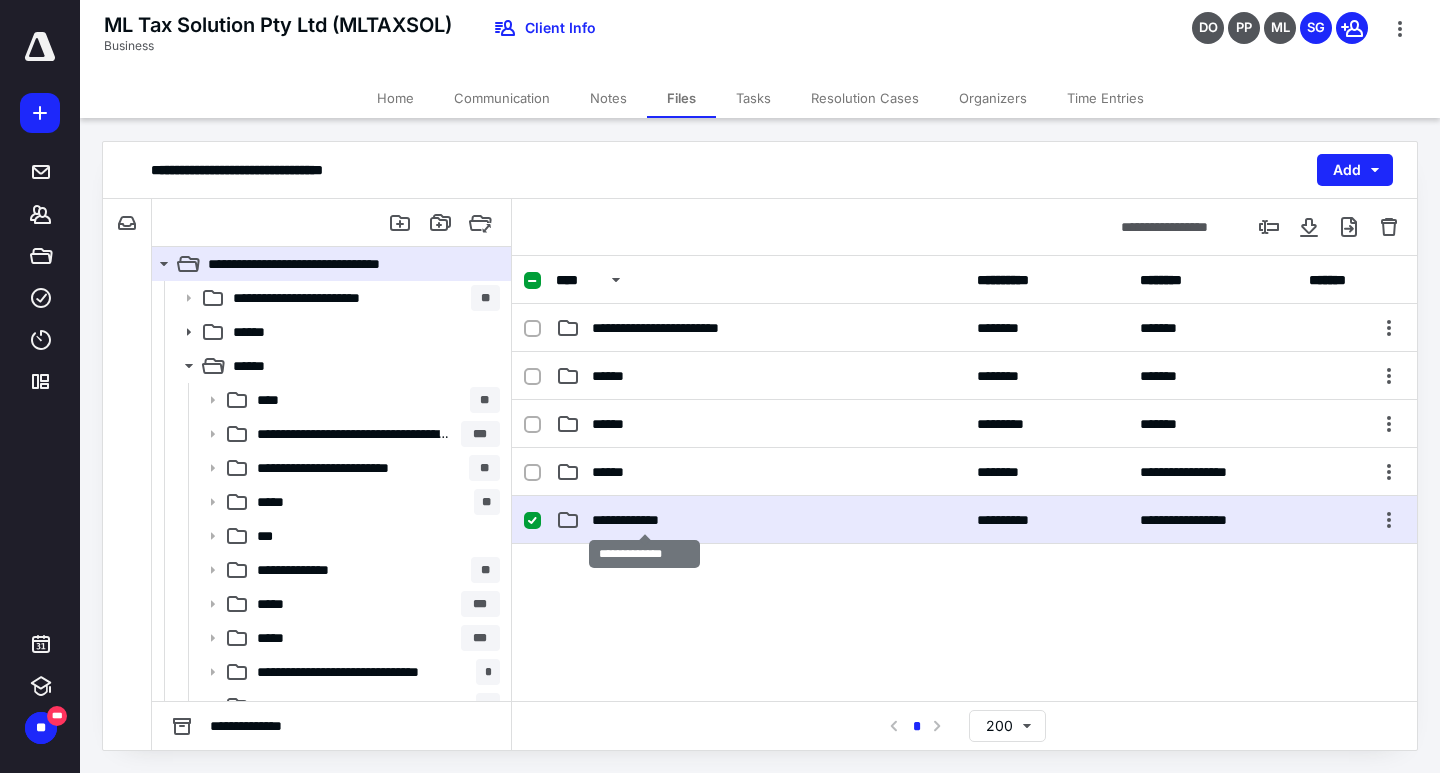 click on "**********" at bounding box center (644, 520) 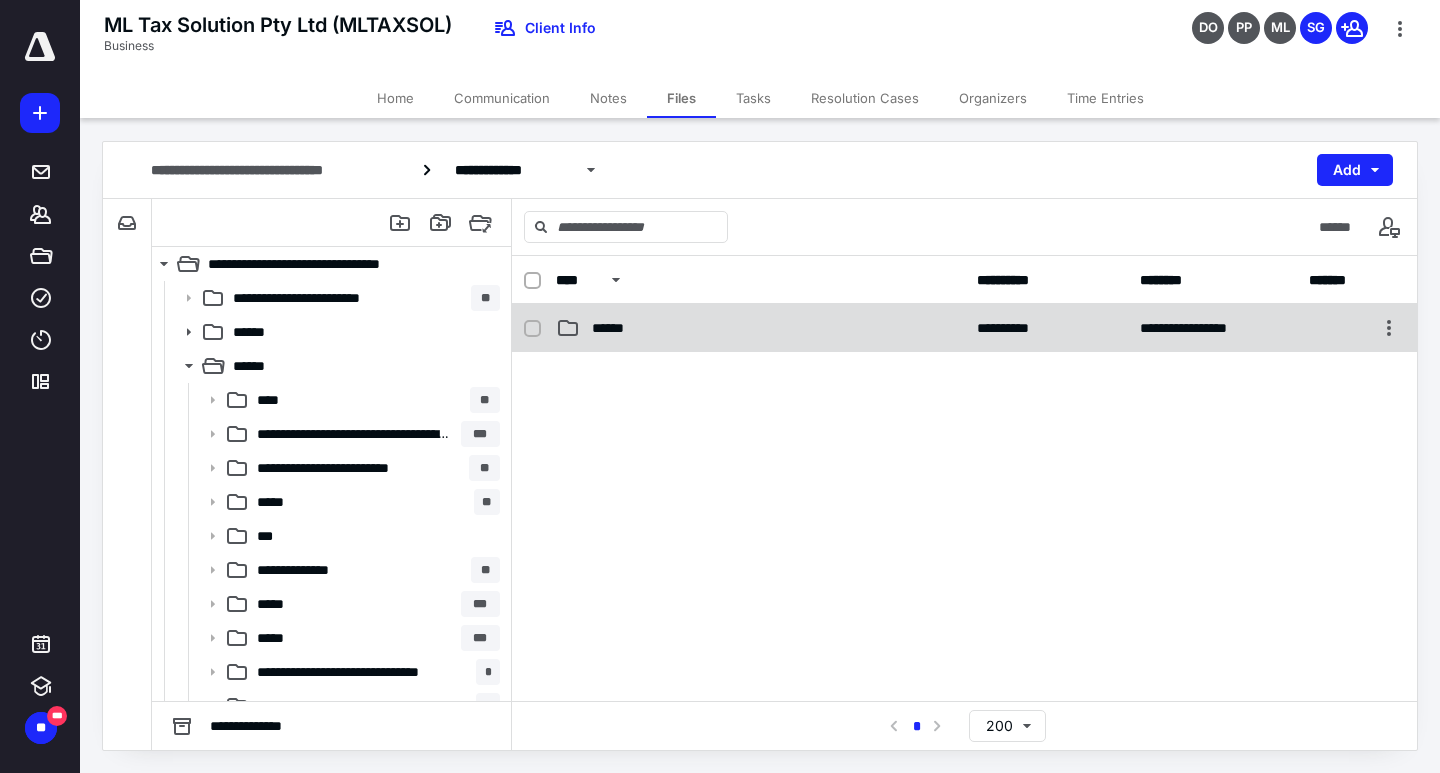 click on "******" at bounding box center (613, 328) 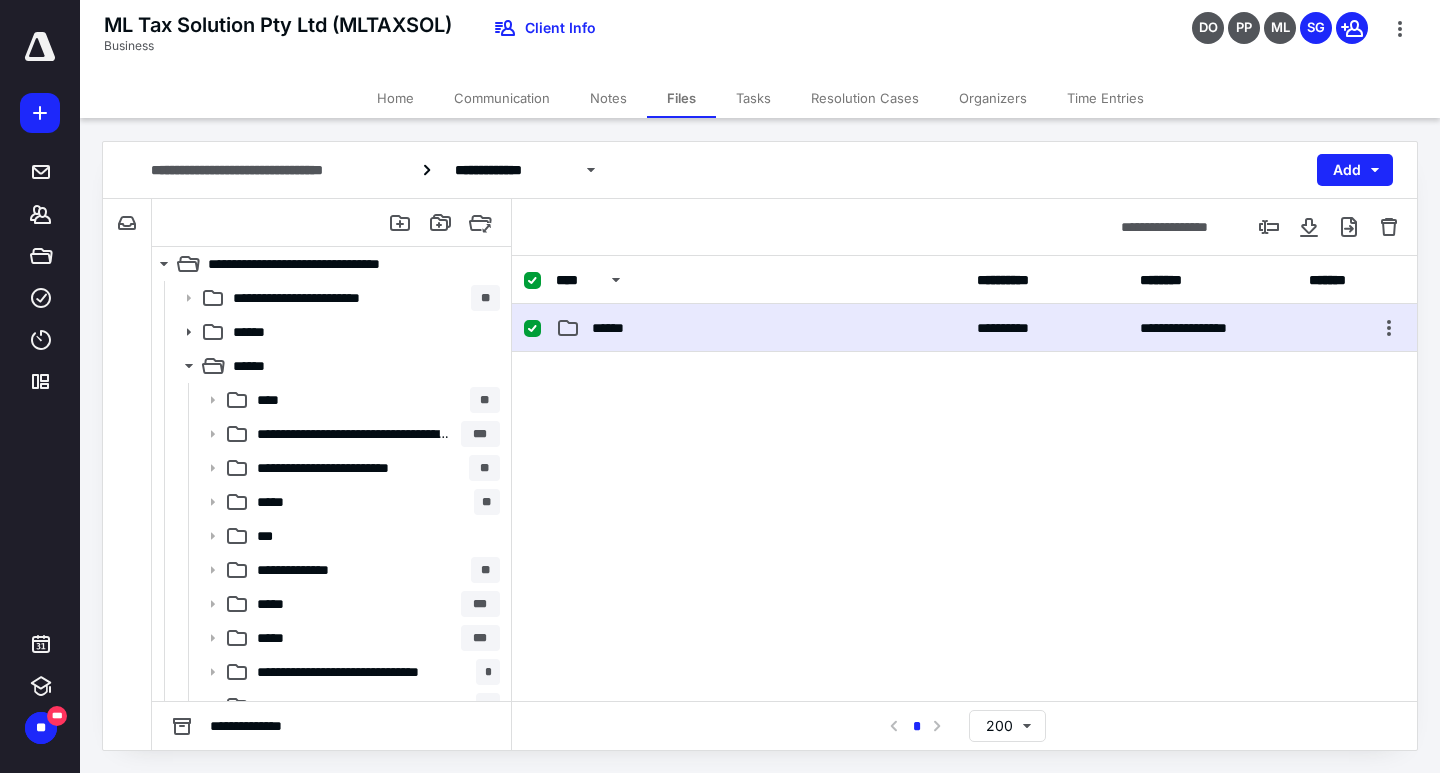 click on "******" at bounding box center (613, 328) 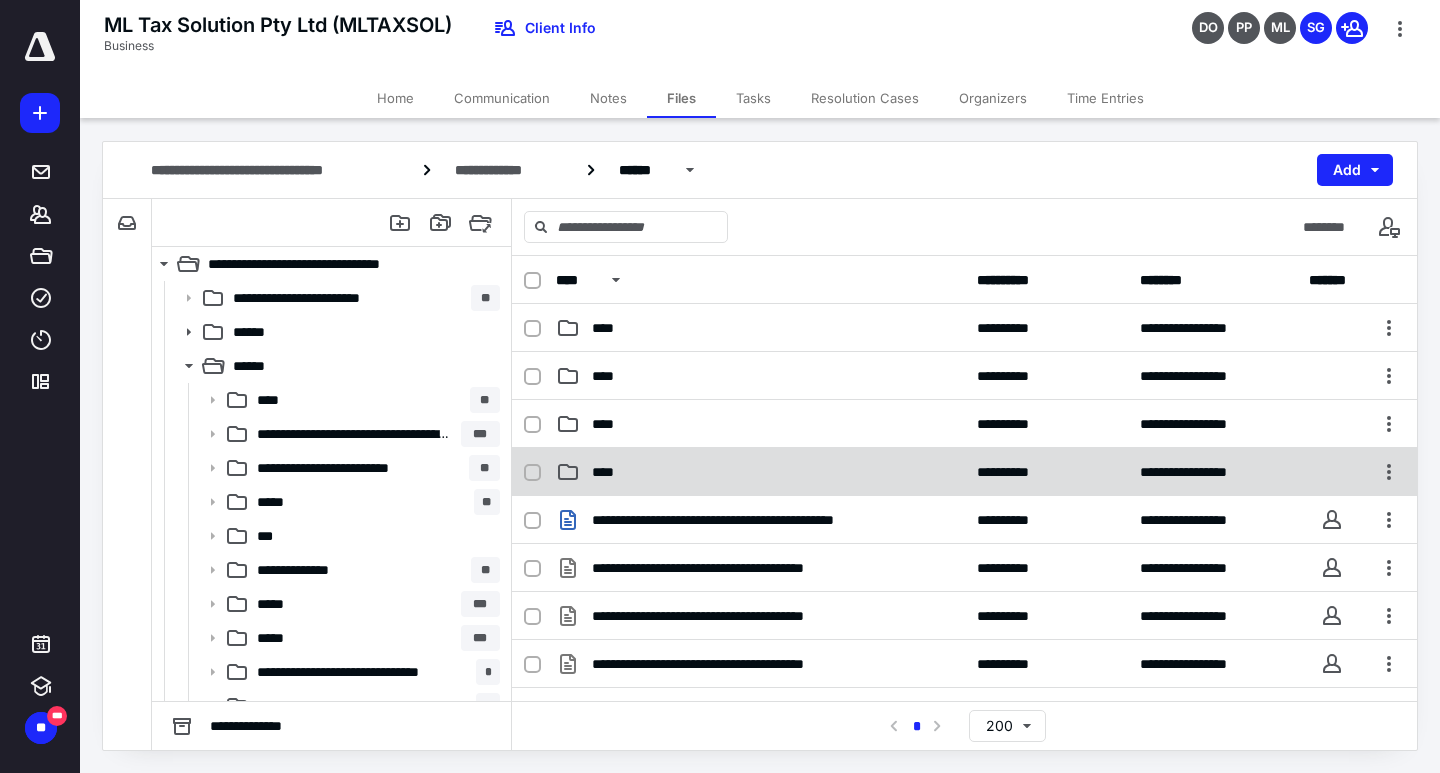 click on "**********" at bounding box center [964, 472] 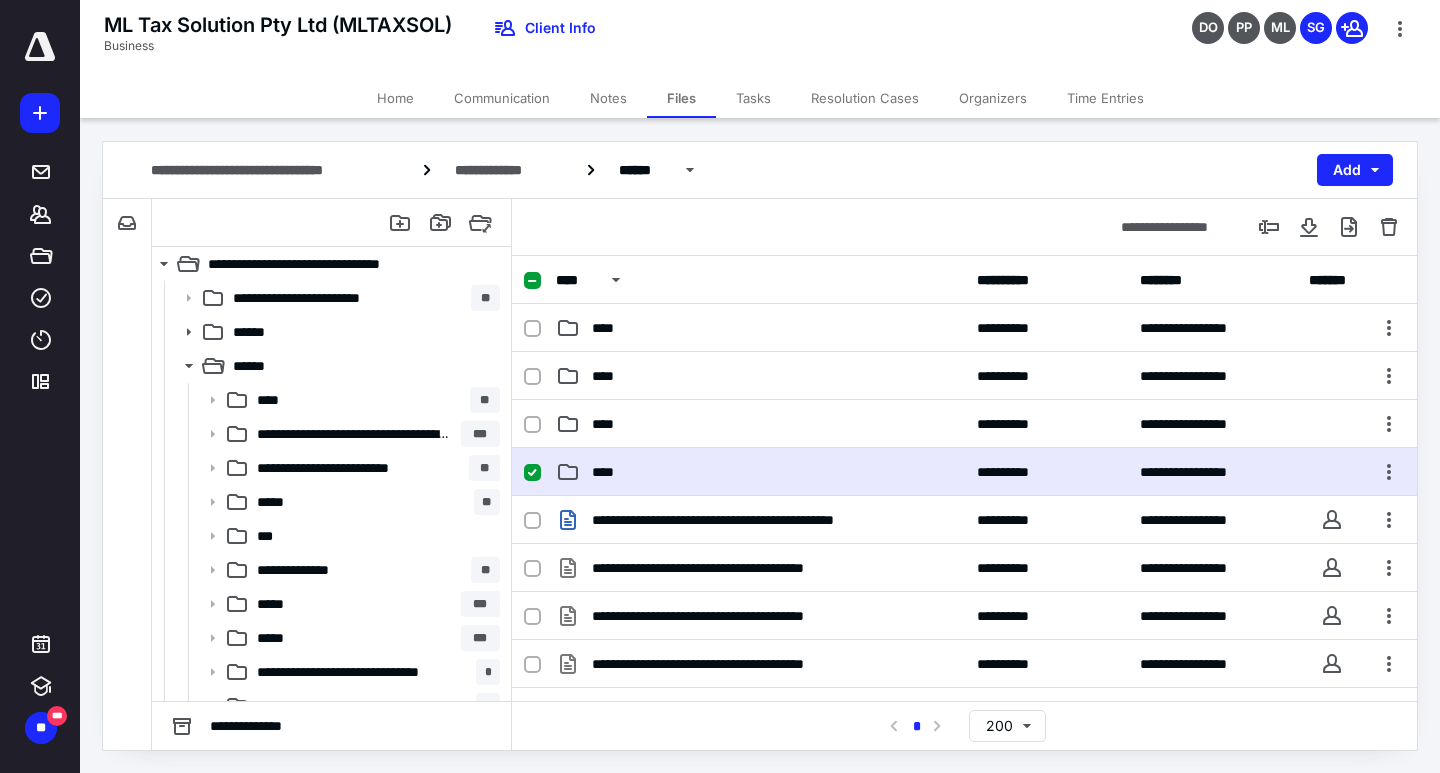 click on "**********" at bounding box center (964, 472) 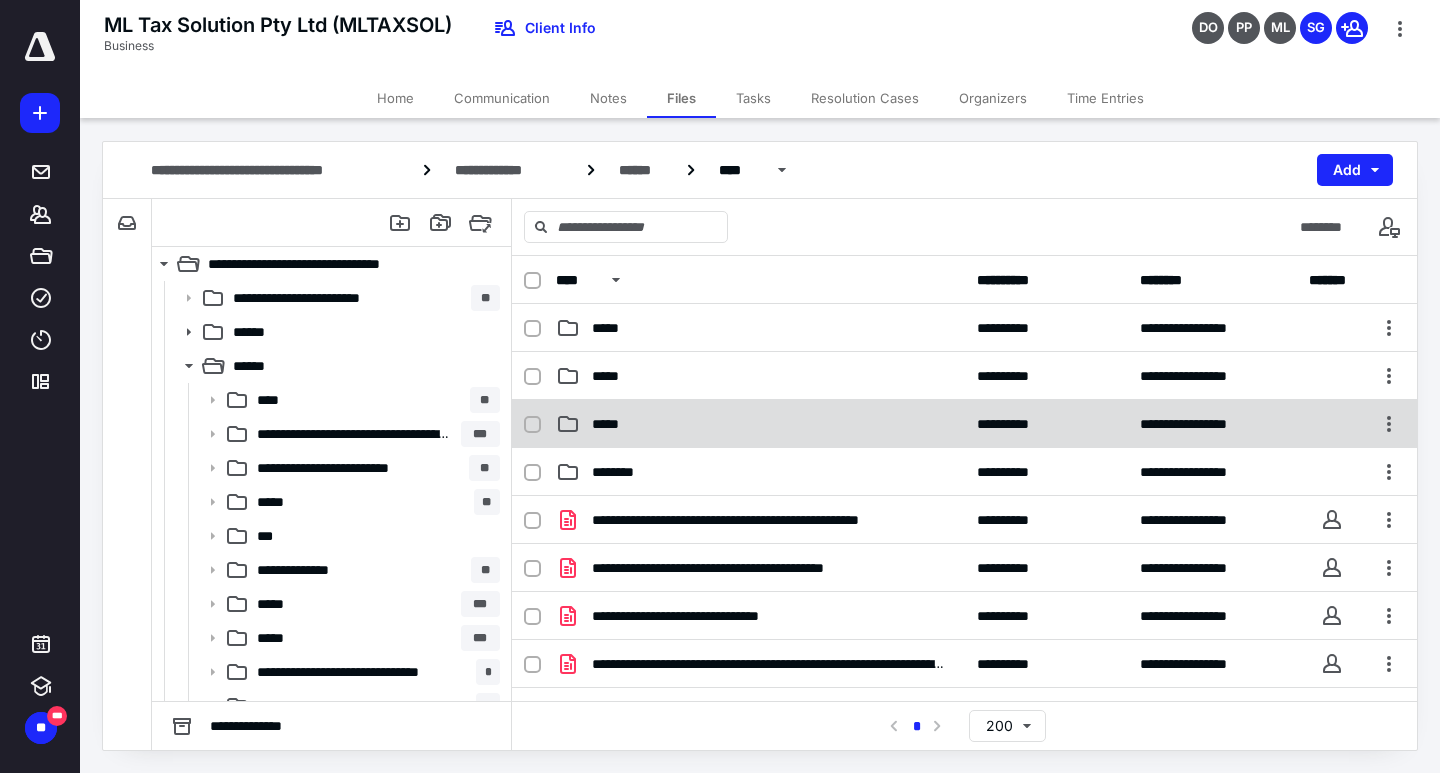 click on "**********" at bounding box center [964, 424] 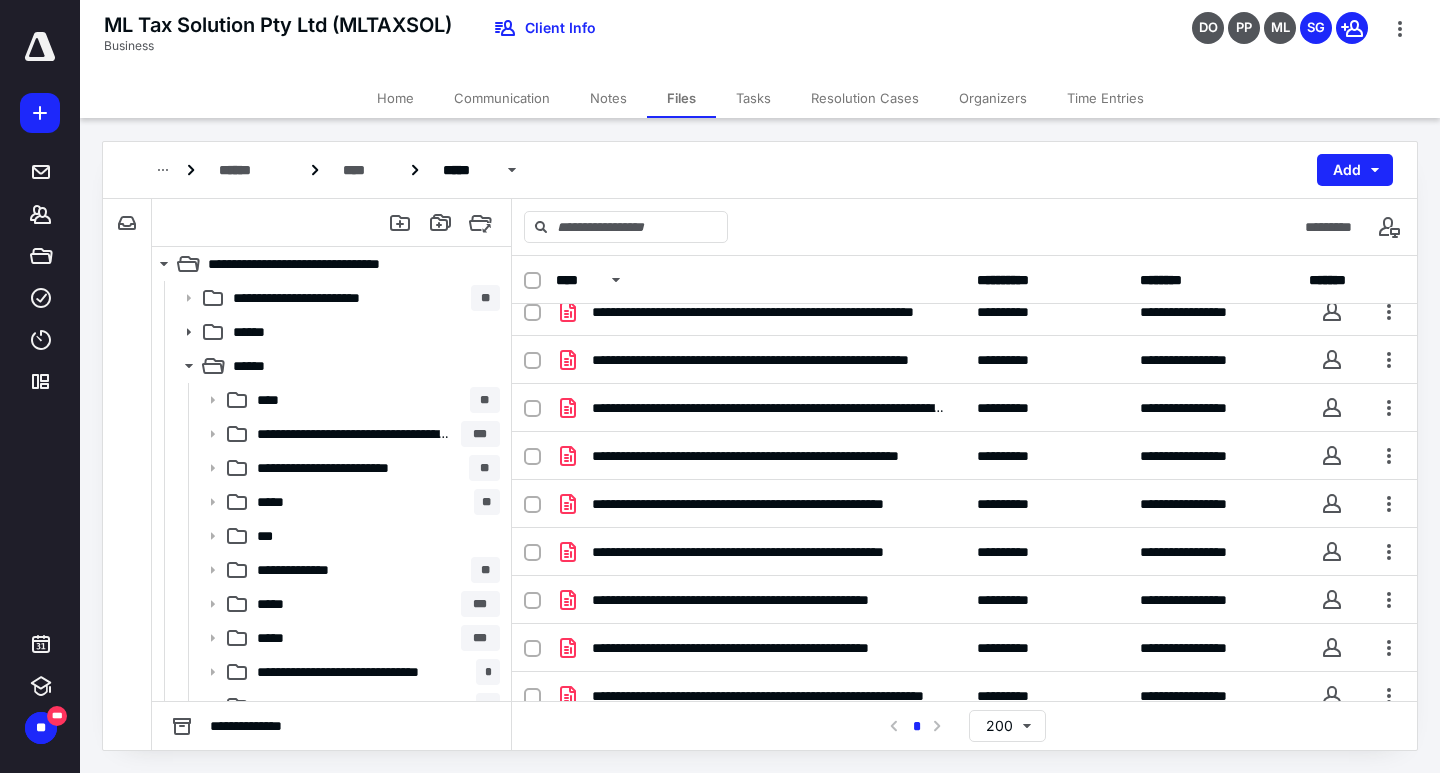 scroll, scrollTop: 1200, scrollLeft: 0, axis: vertical 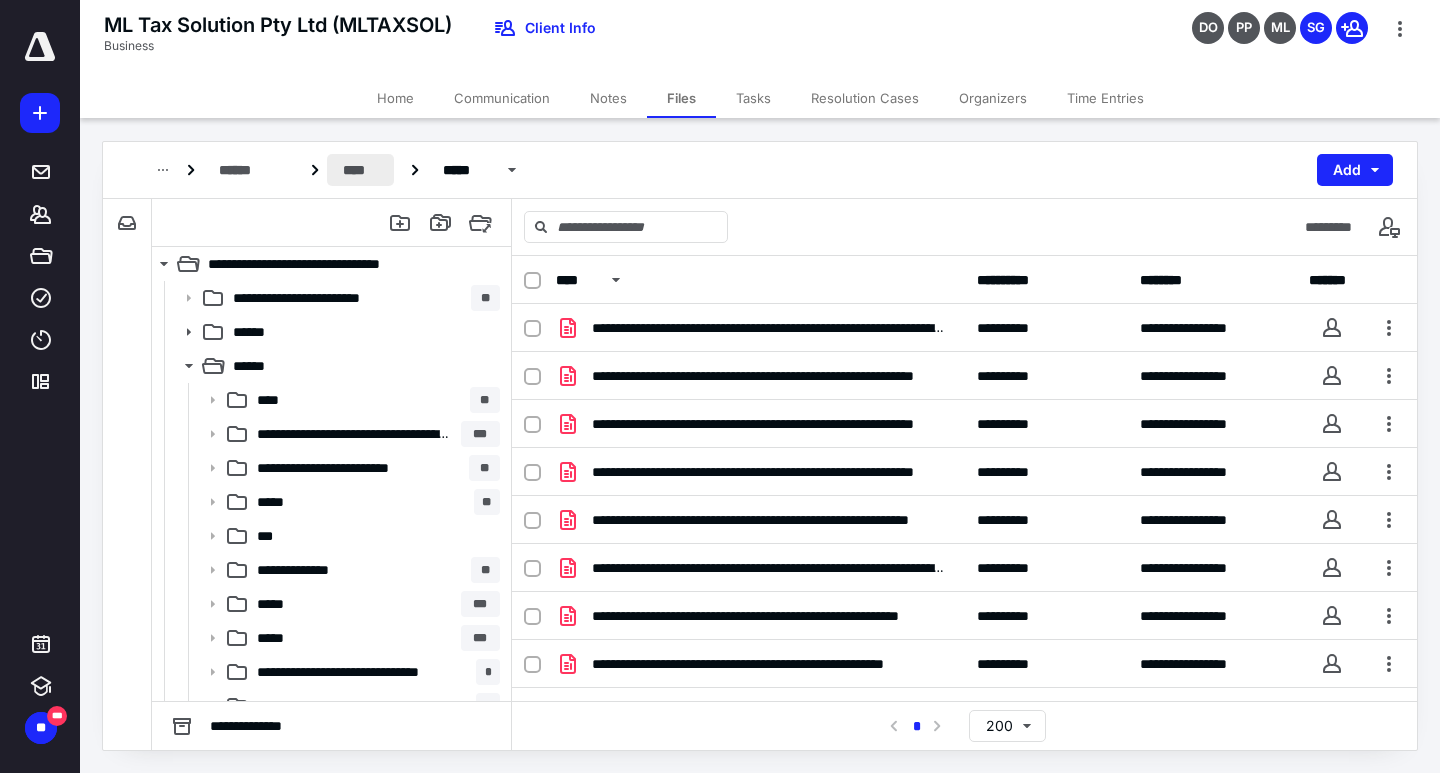 click on "****" at bounding box center (360, 170) 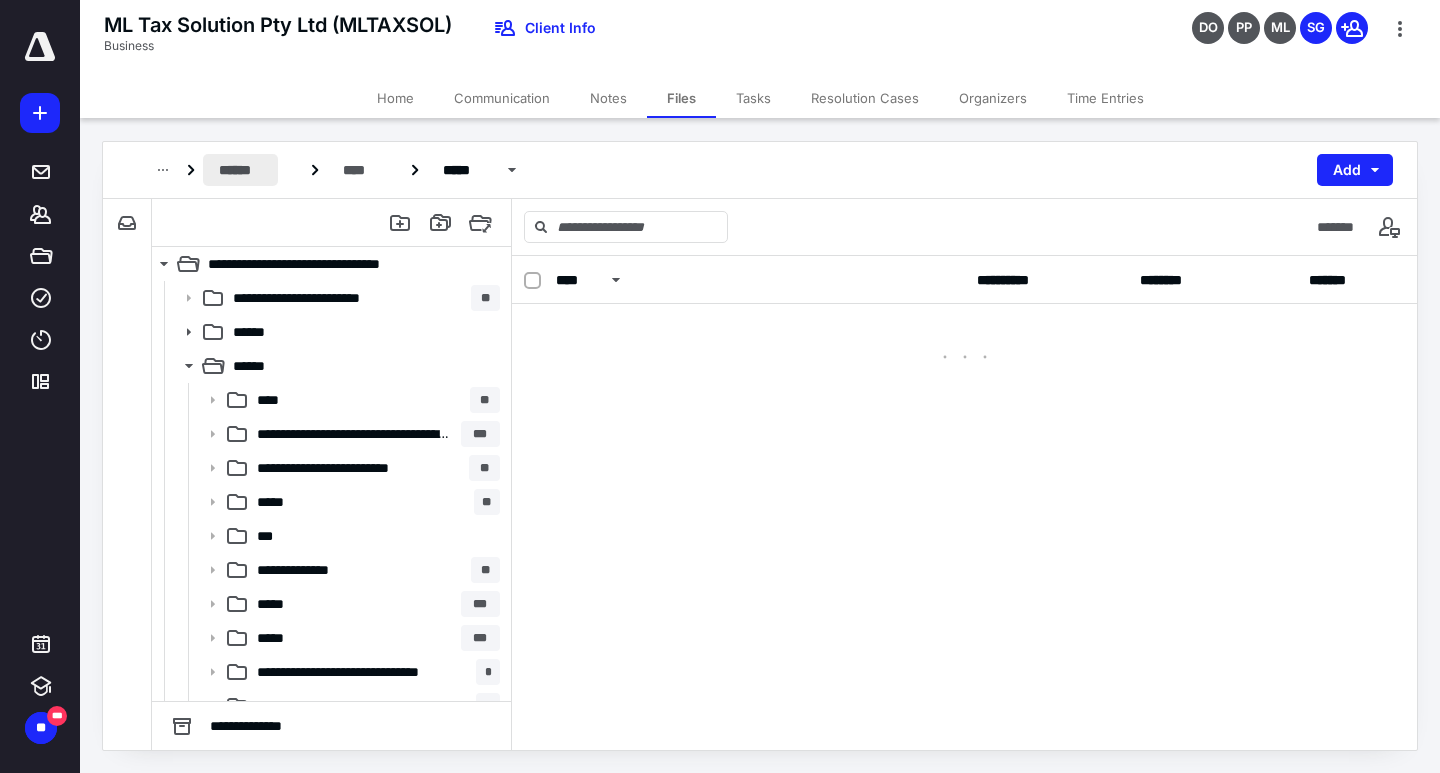 scroll, scrollTop: 0, scrollLeft: 0, axis: both 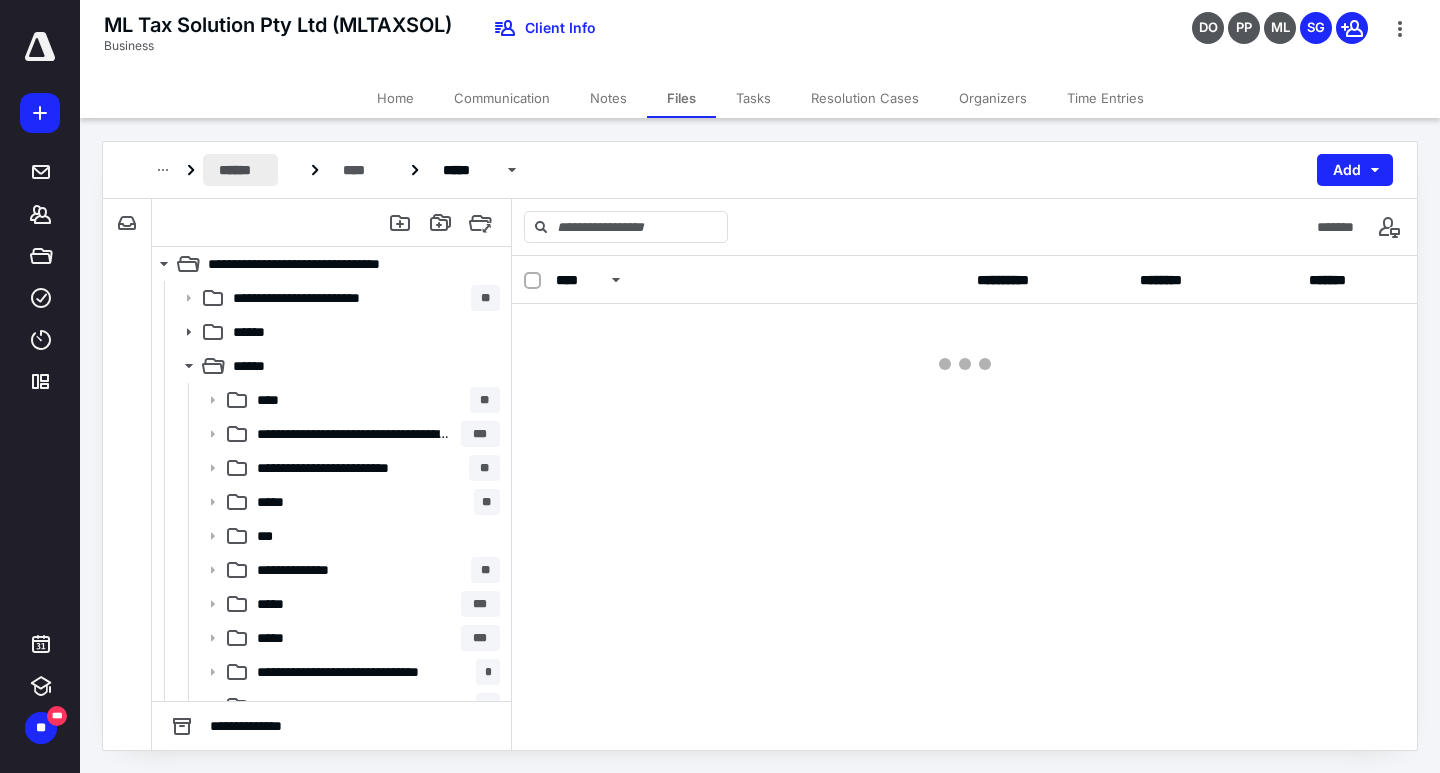 click on "******" at bounding box center [240, 170] 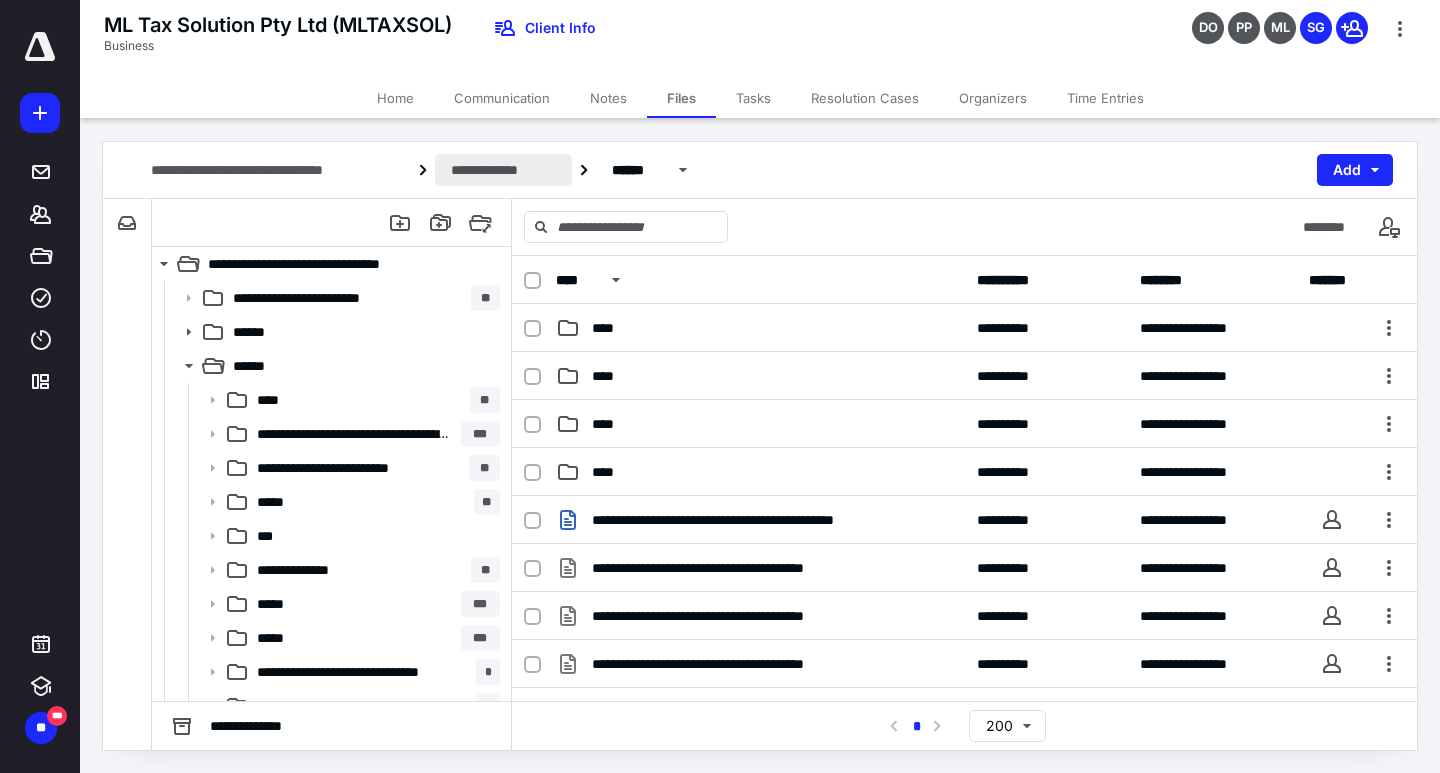 click on "**********" at bounding box center [503, 170] 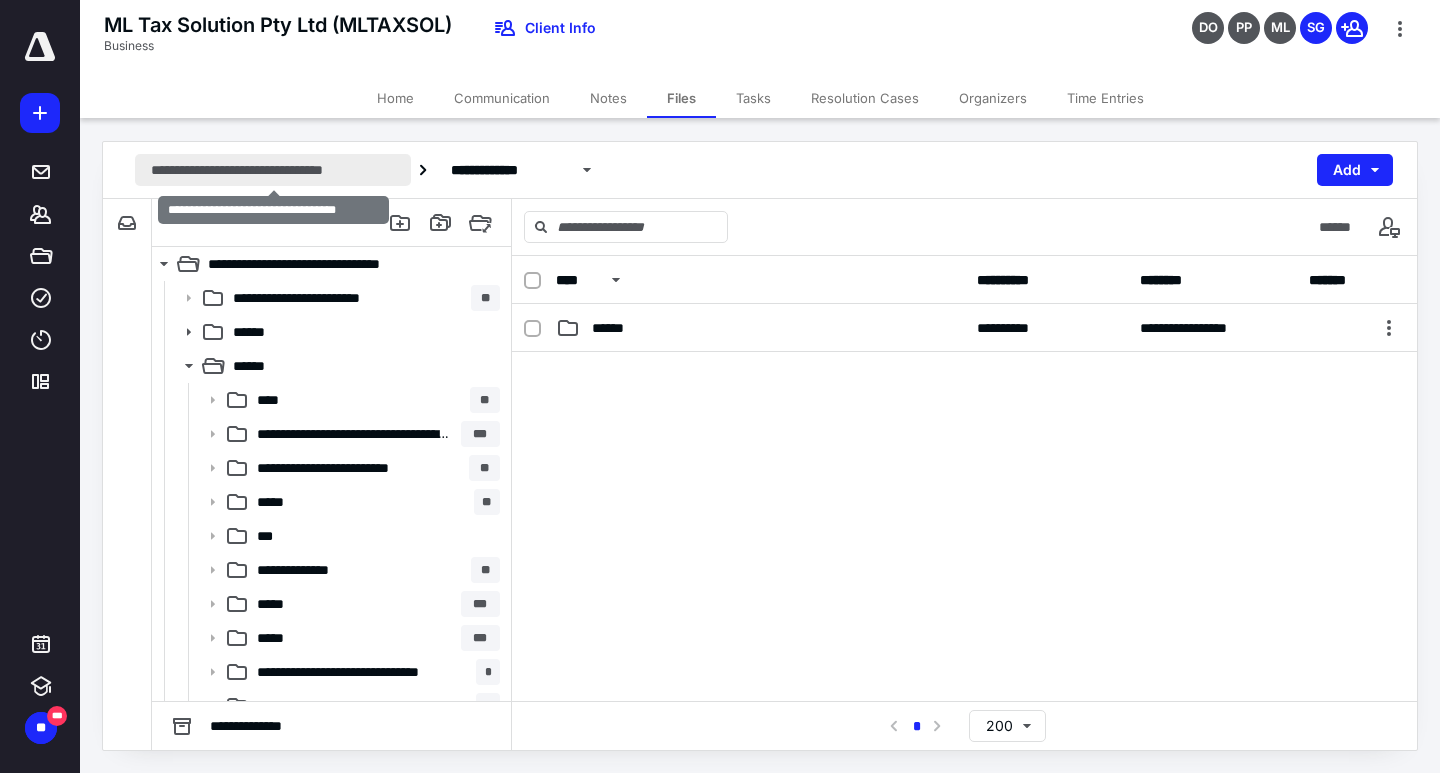 click on "**********" at bounding box center [273, 170] 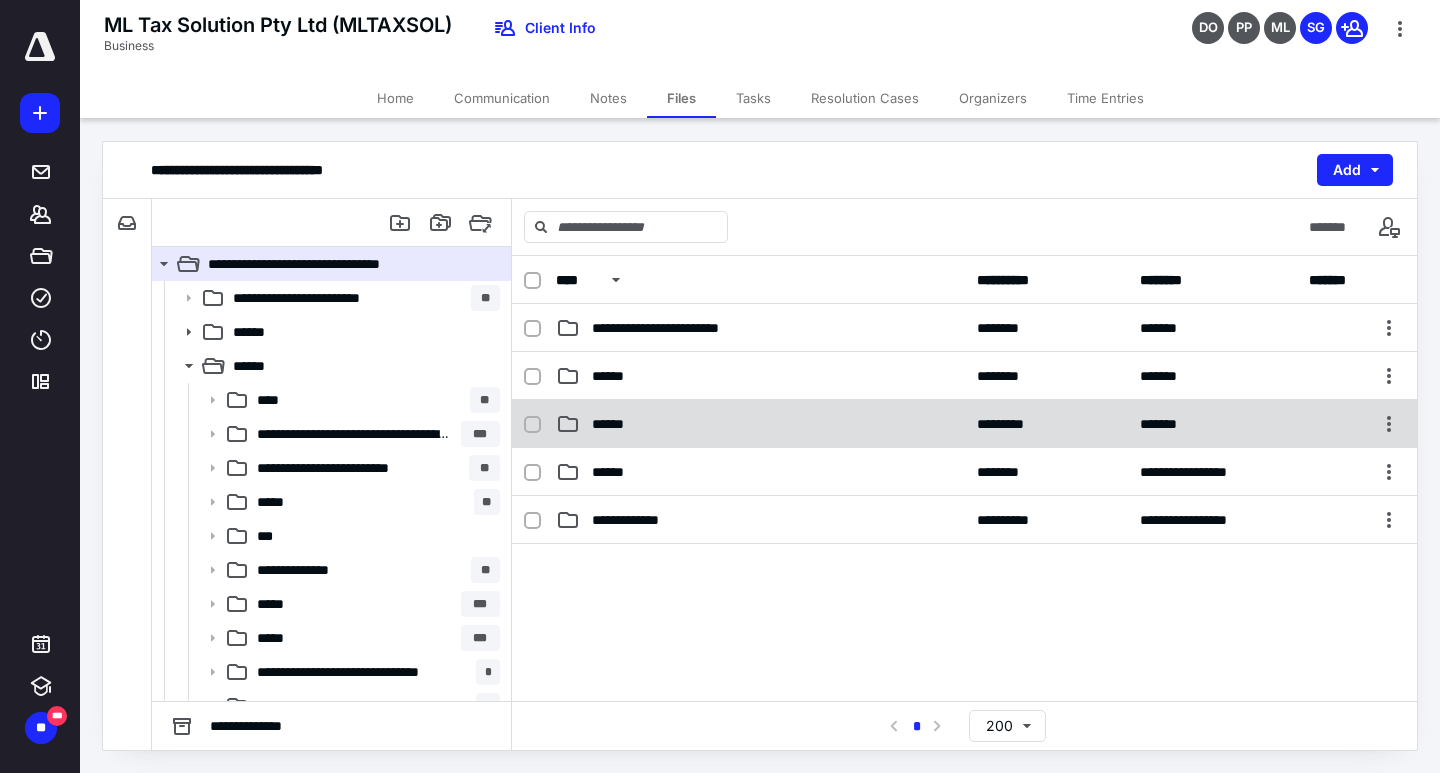 click on "******" at bounding box center [760, 424] 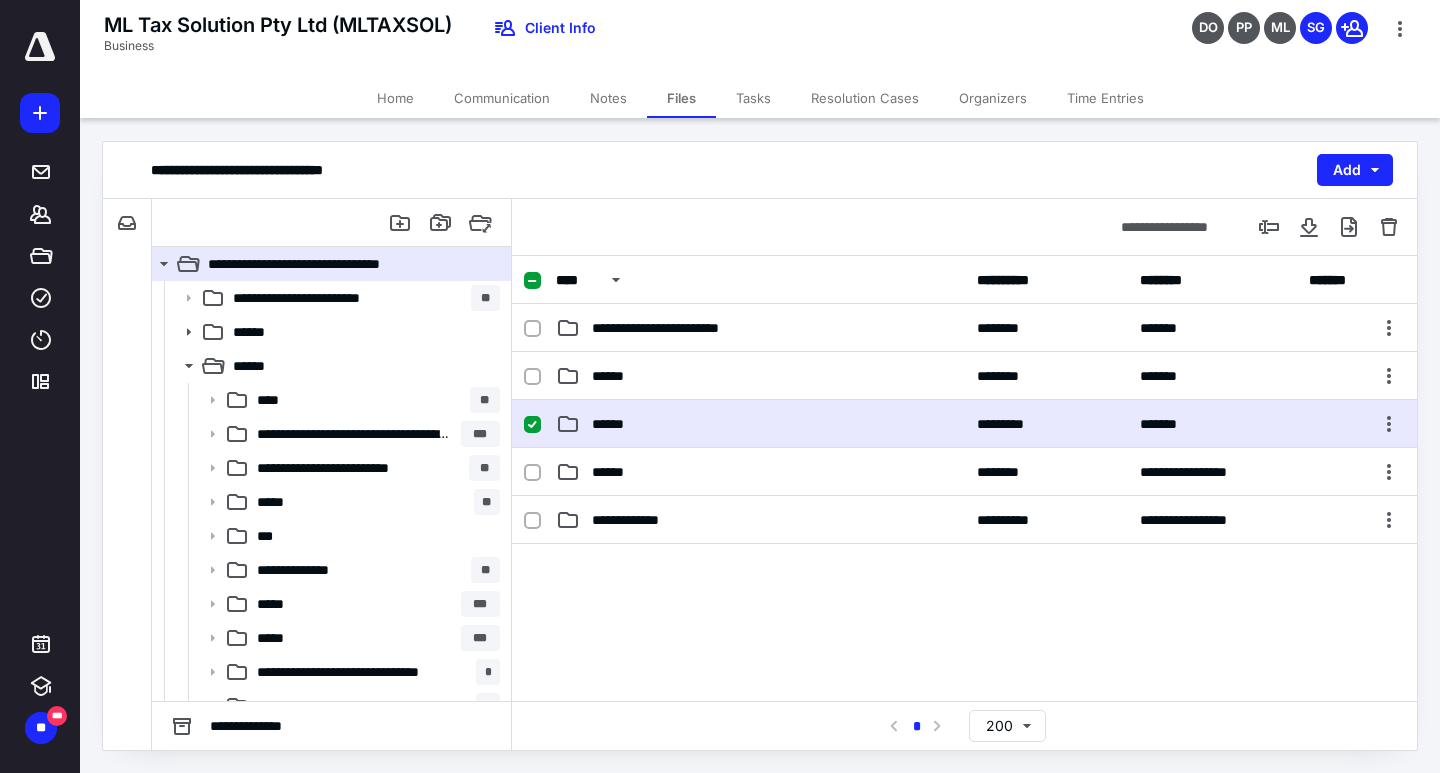 click on "******" at bounding box center [760, 424] 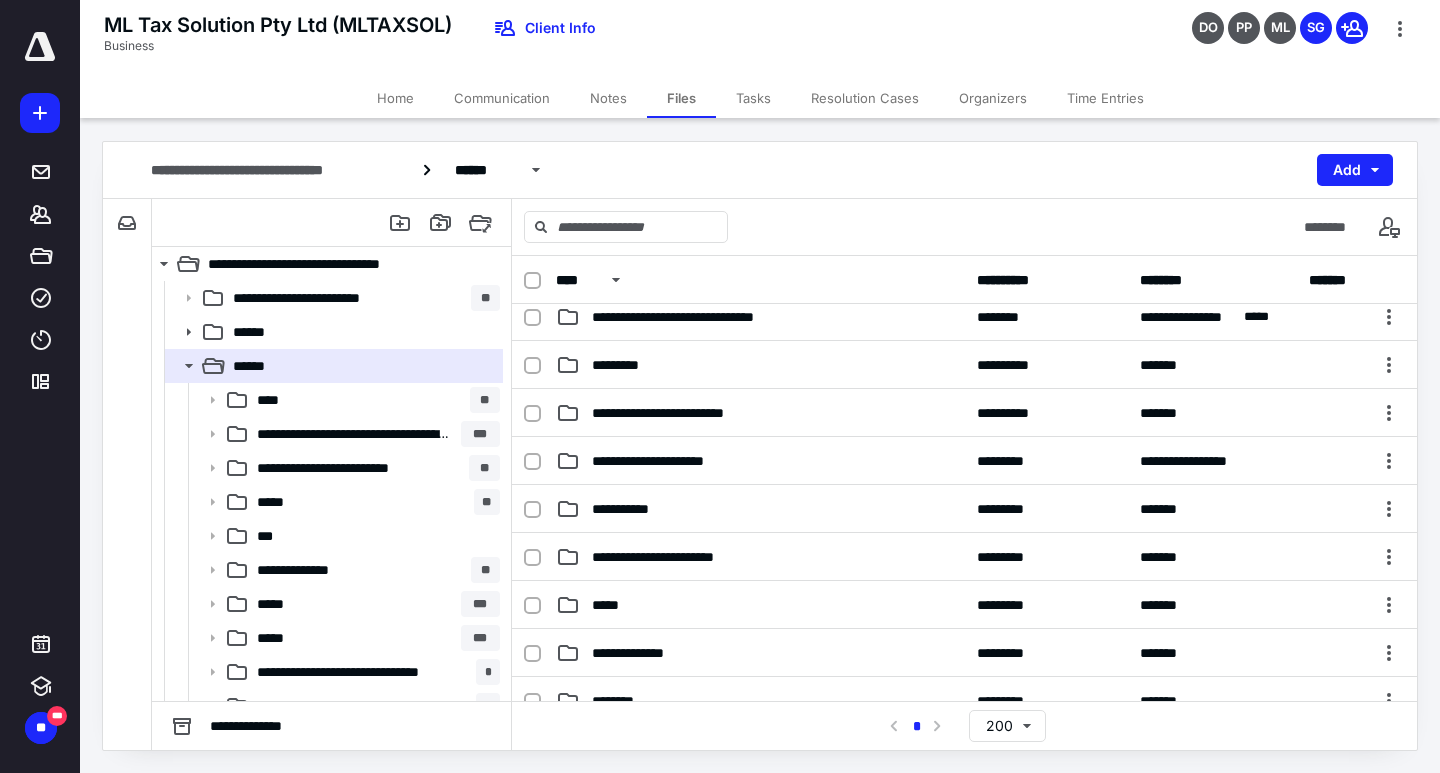 scroll, scrollTop: 400, scrollLeft: 0, axis: vertical 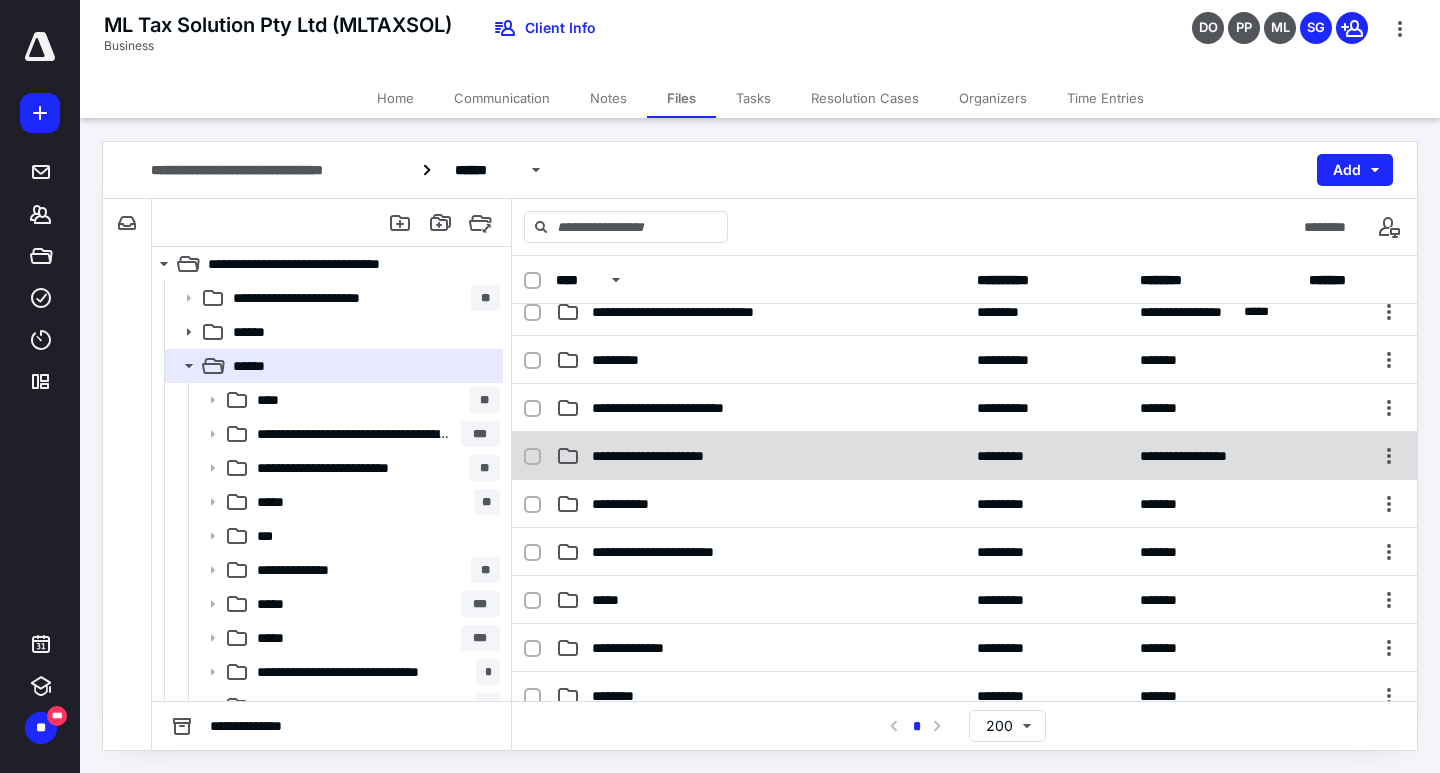 click on "**********" at bounding box center (760, 456) 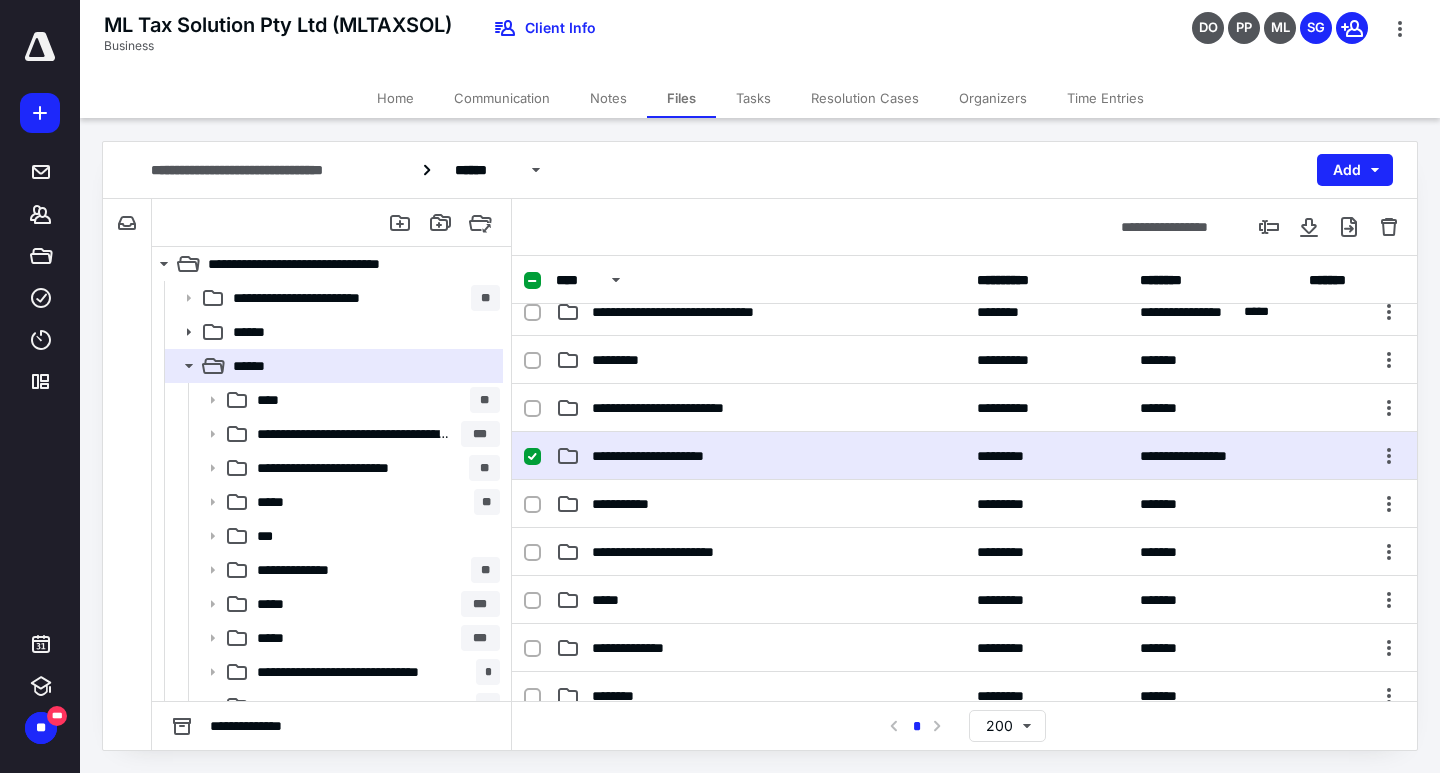 click on "**********" at bounding box center [760, 456] 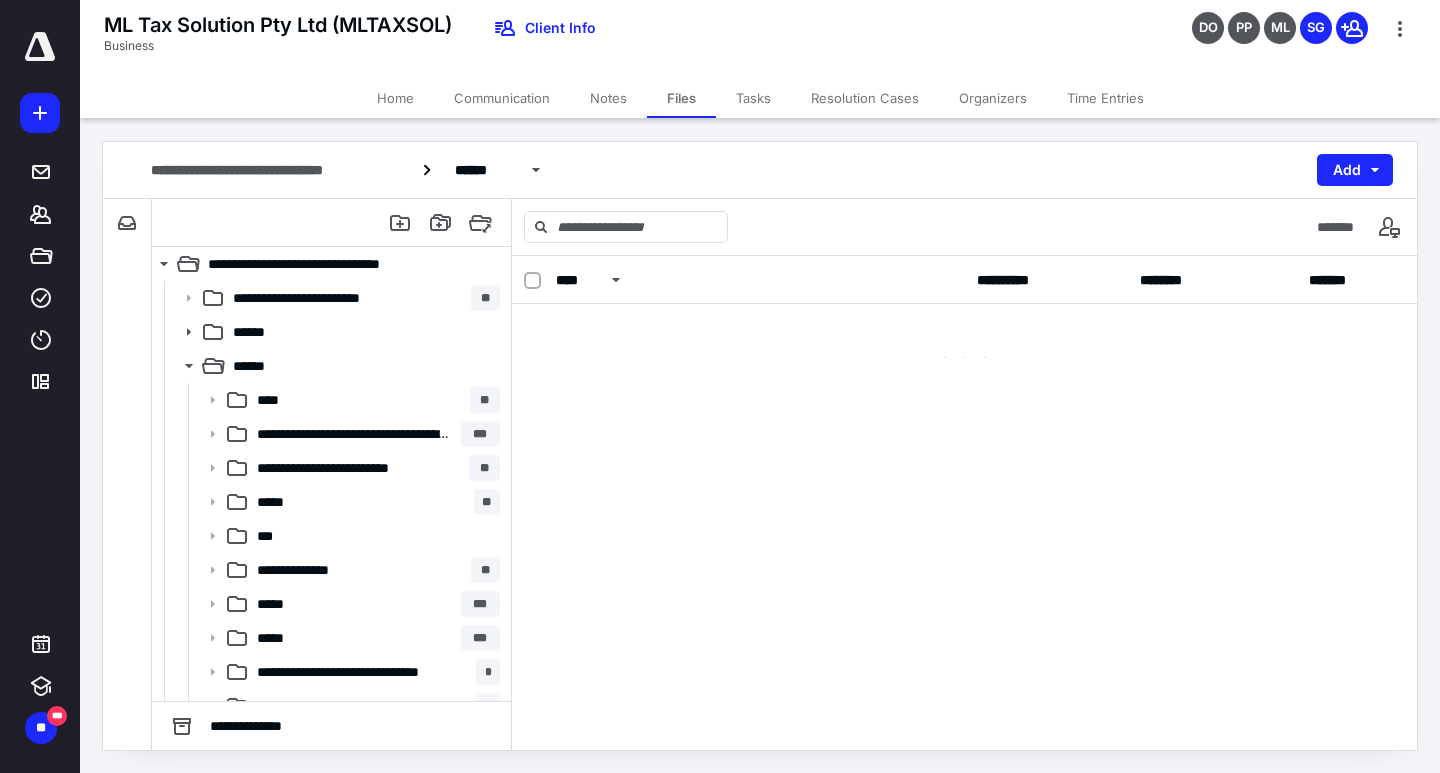 scroll, scrollTop: 0, scrollLeft: 0, axis: both 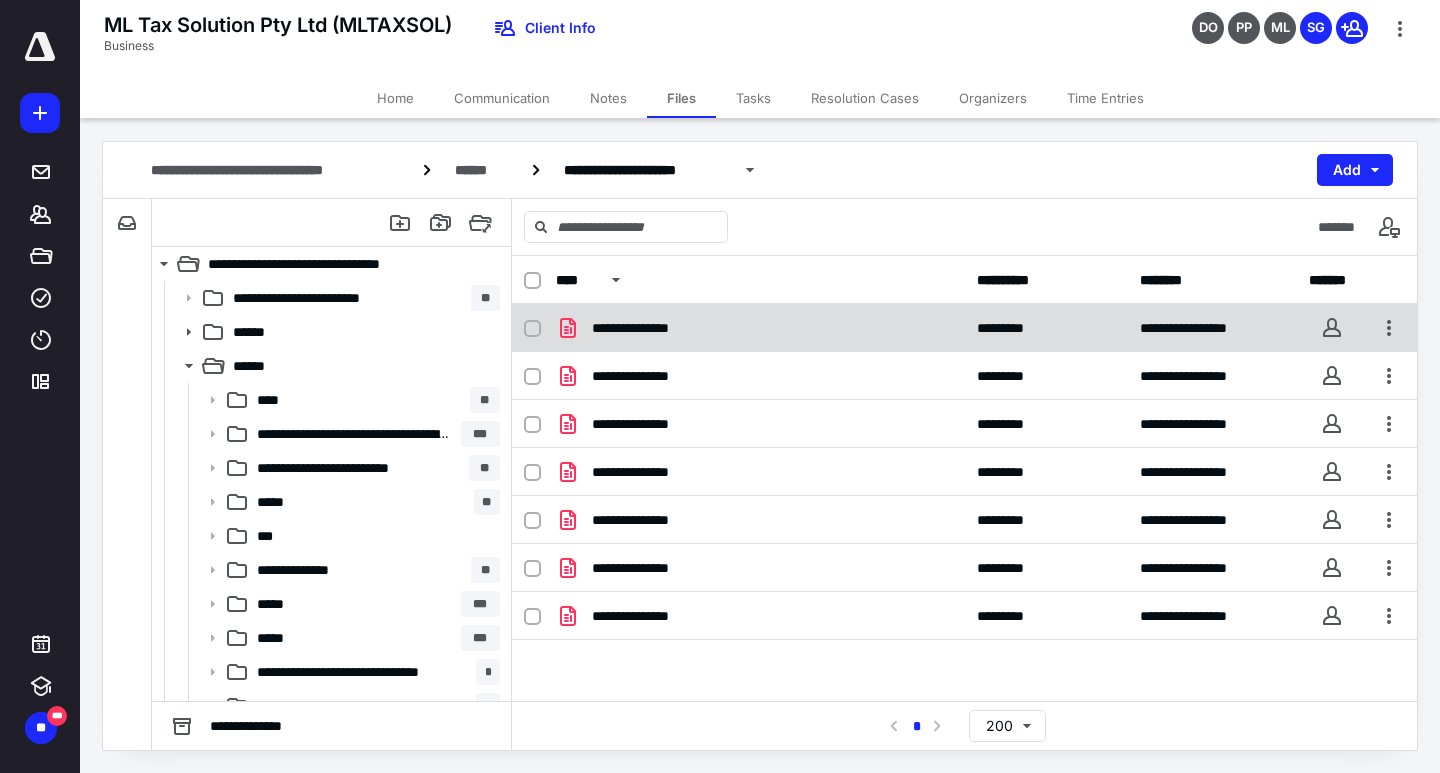 click on "**********" at bounding box center [760, 328] 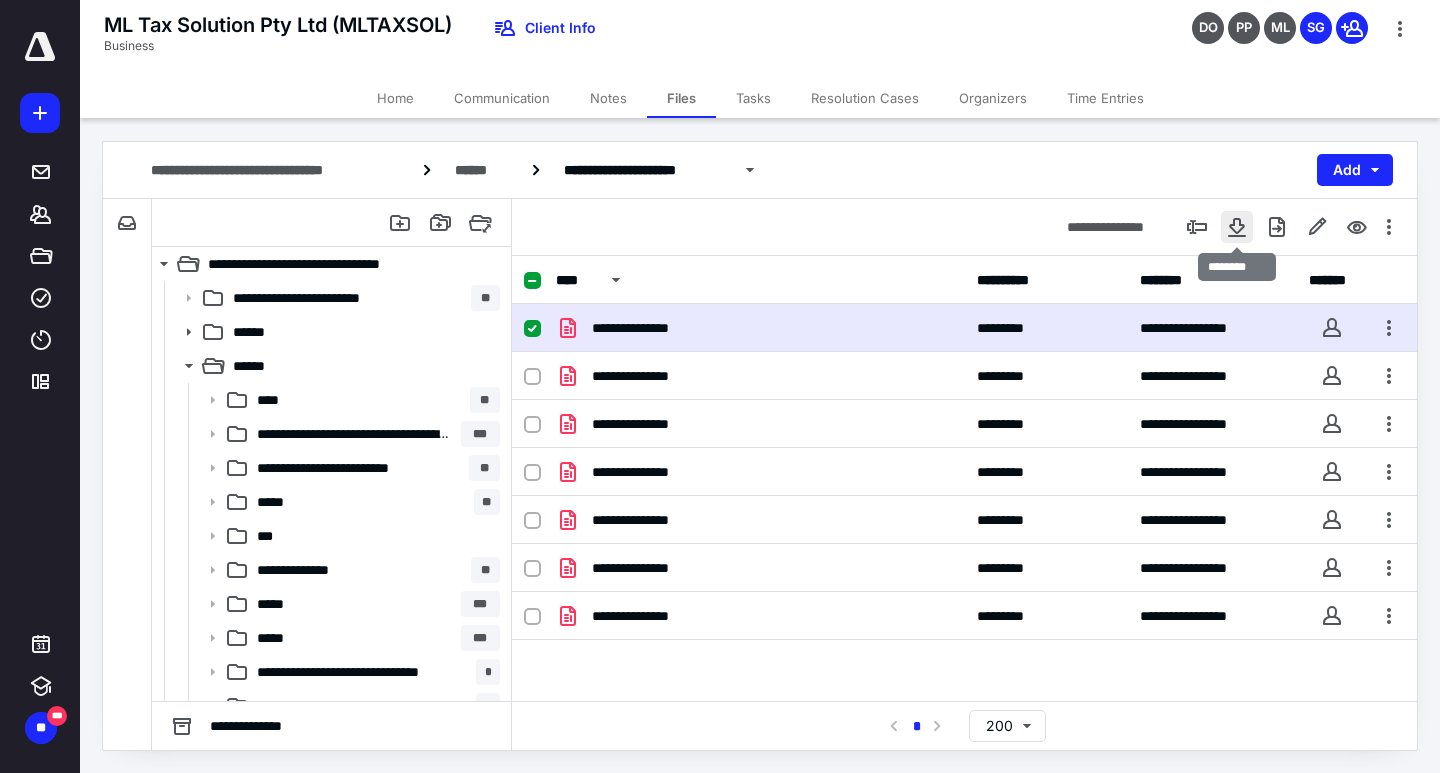 click at bounding box center [1237, 227] 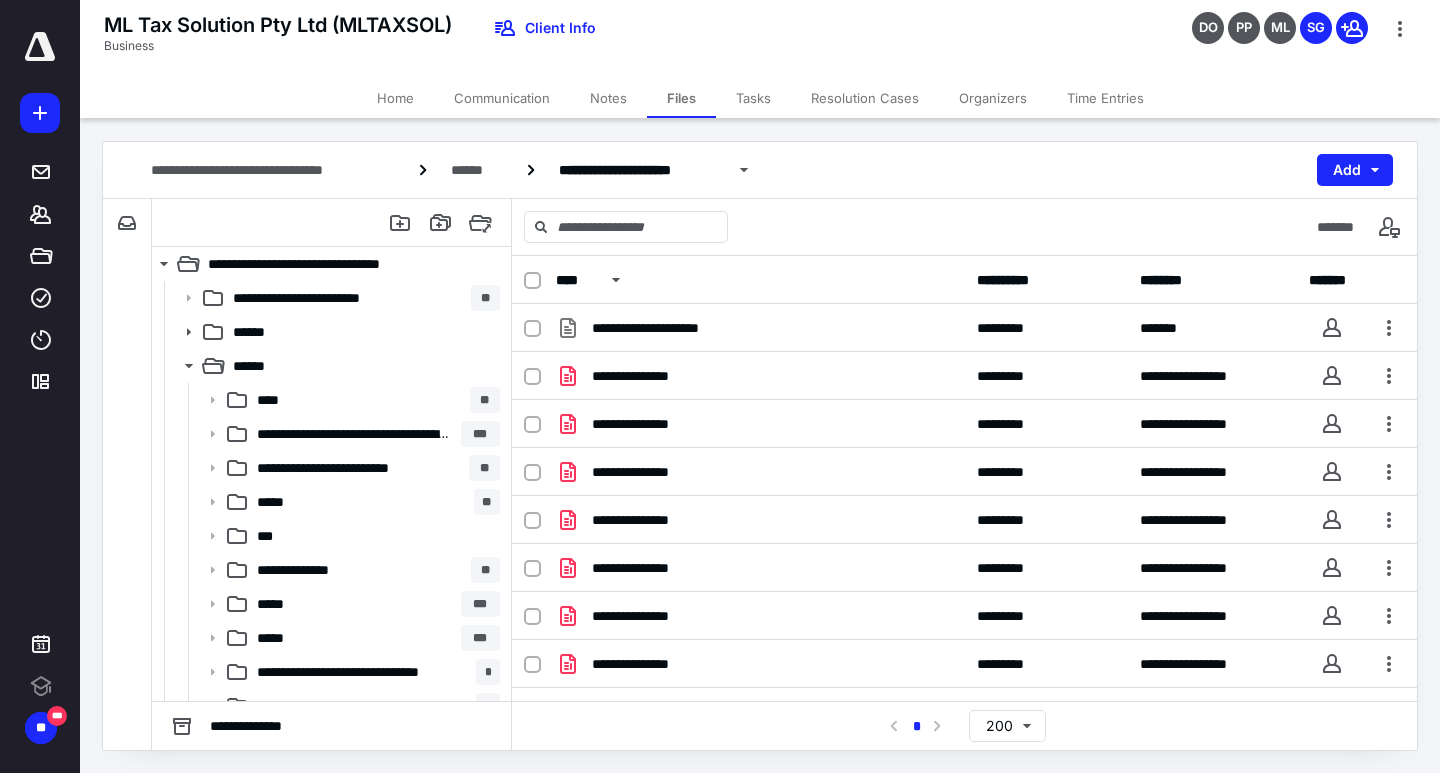 scroll, scrollTop: 0, scrollLeft: 0, axis: both 